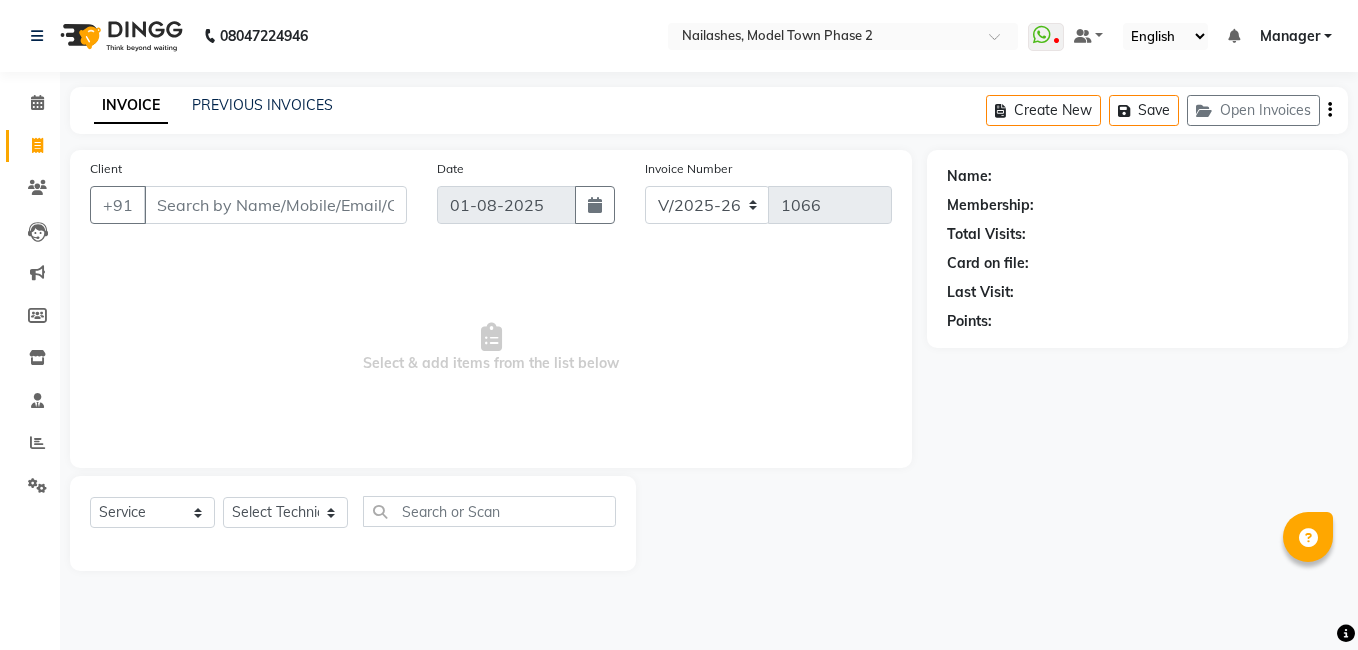 select on "3840" 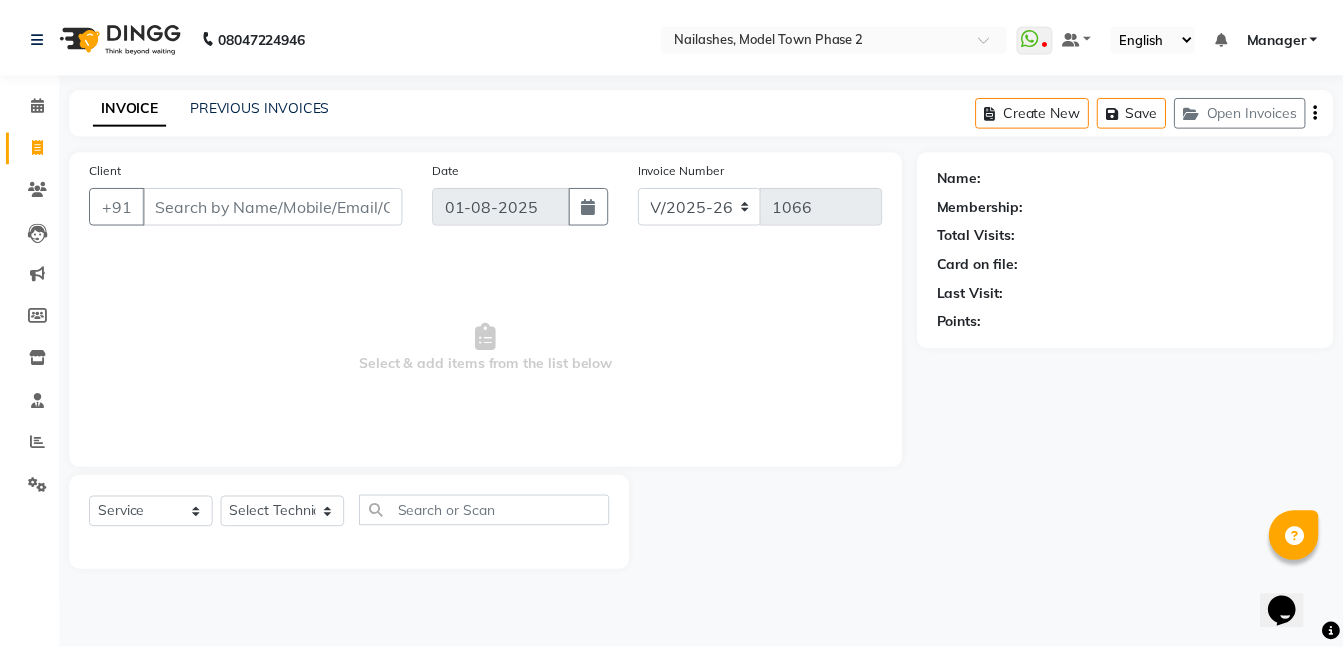 scroll, scrollTop: 0, scrollLeft: 0, axis: both 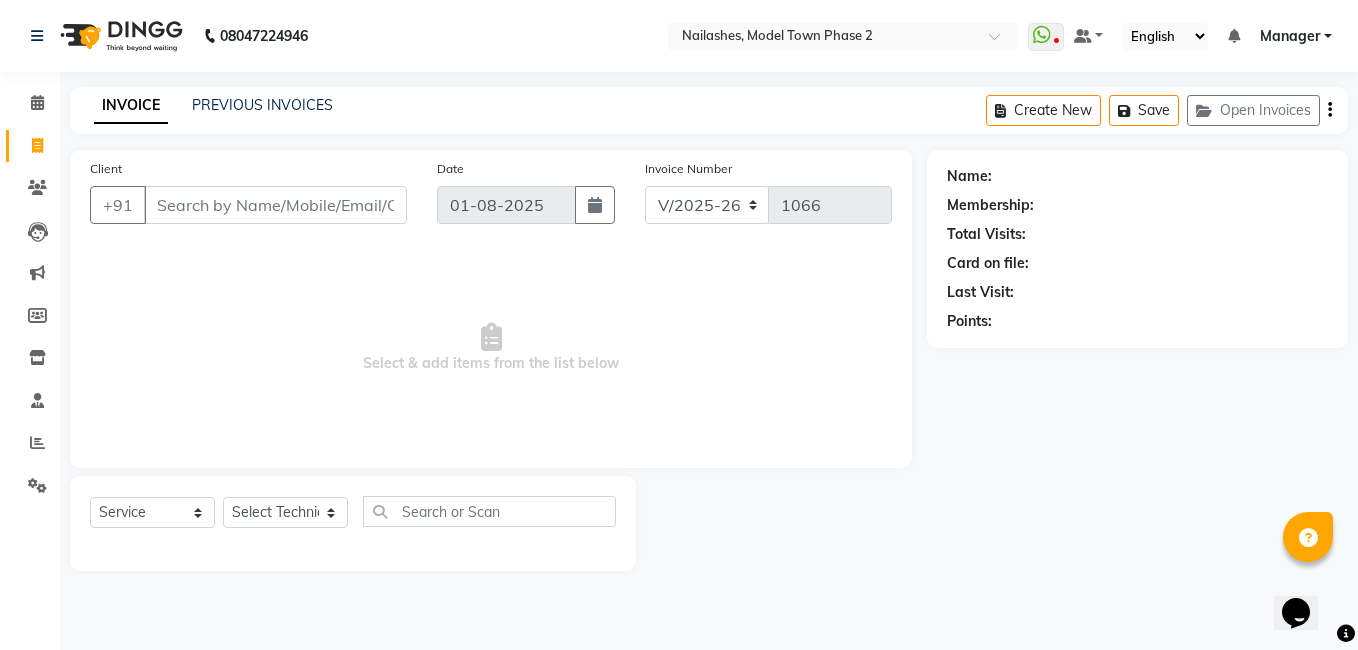 drag, startPoint x: 232, startPoint y: 93, endPoint x: 231, endPoint y: 115, distance: 22.022715 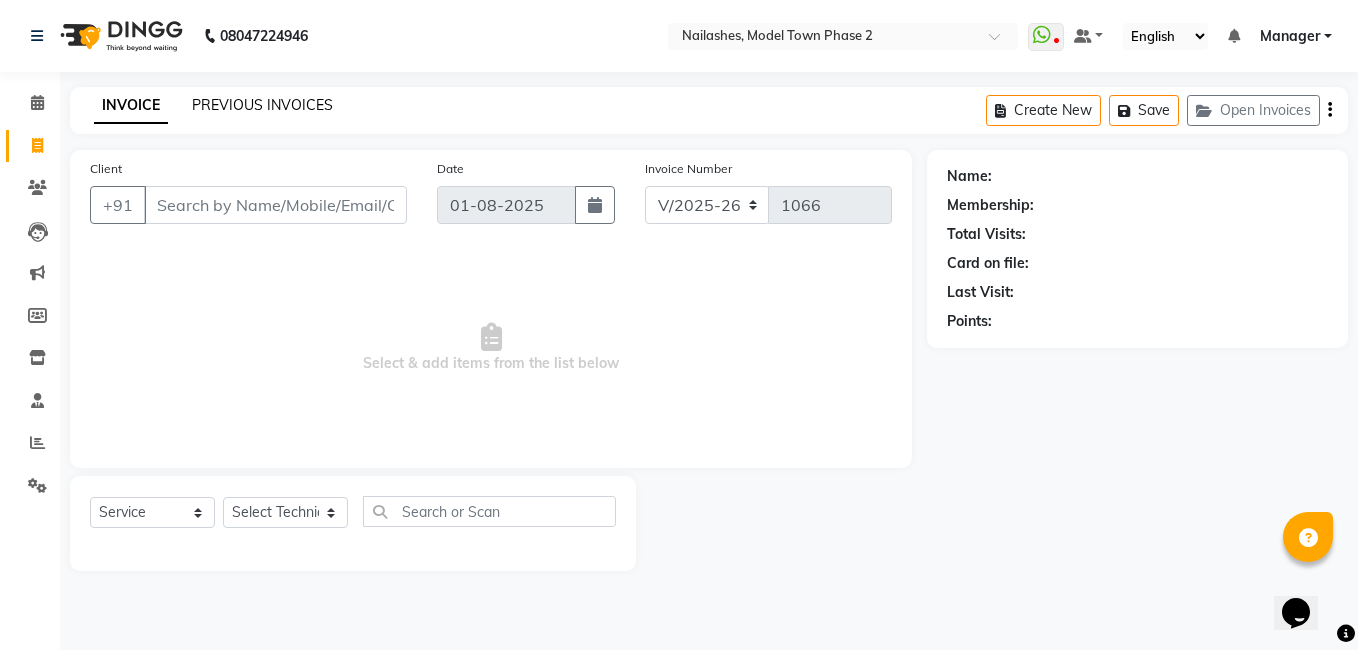 click on "PREVIOUS INVOICES" 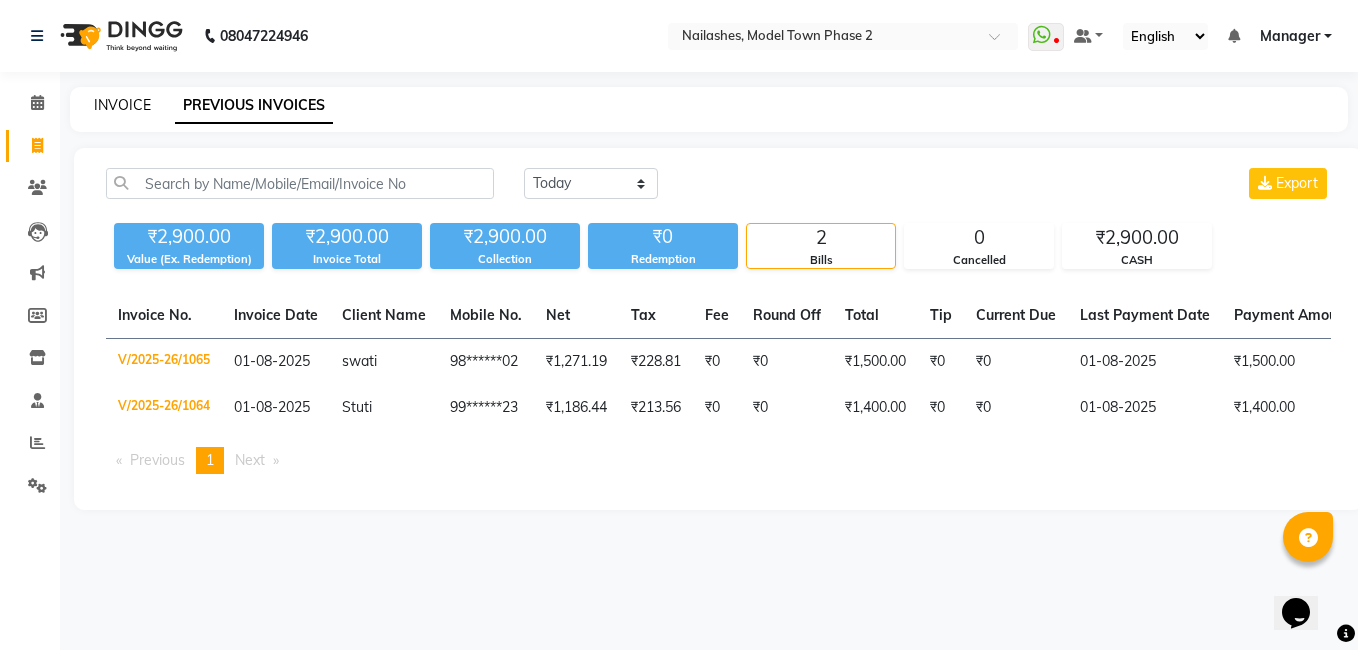 click on "INVOICE" 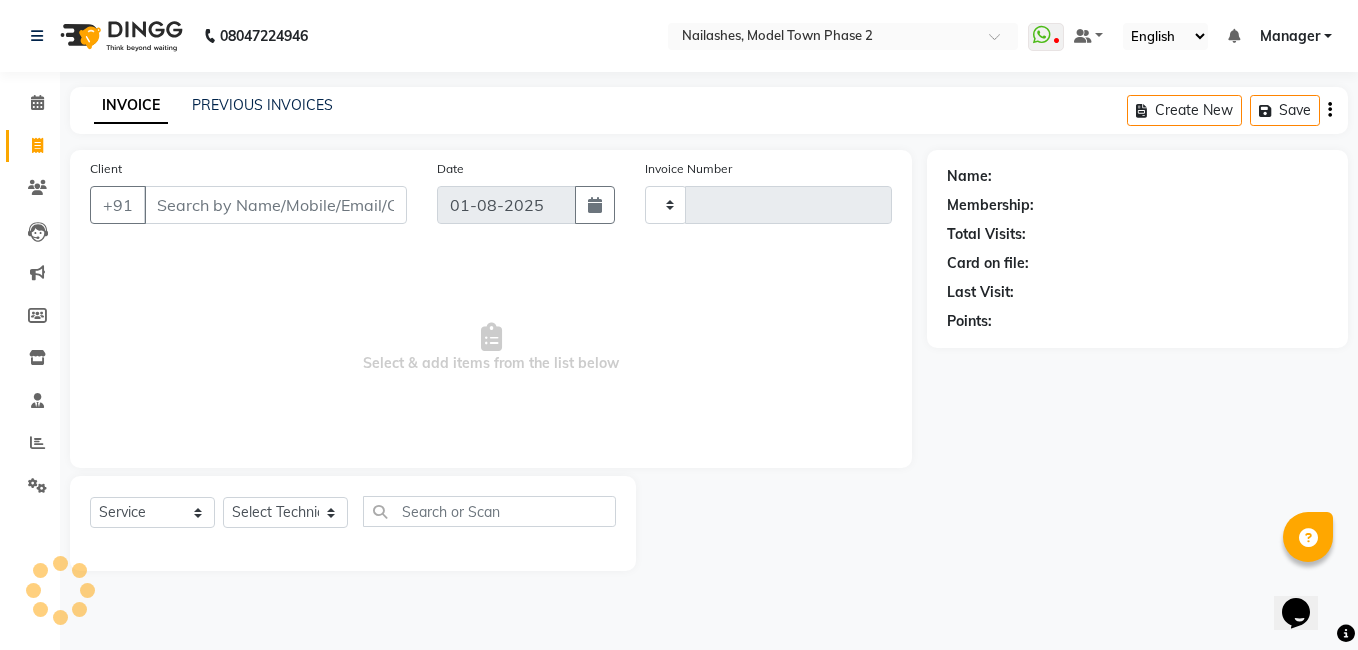 type on "1066" 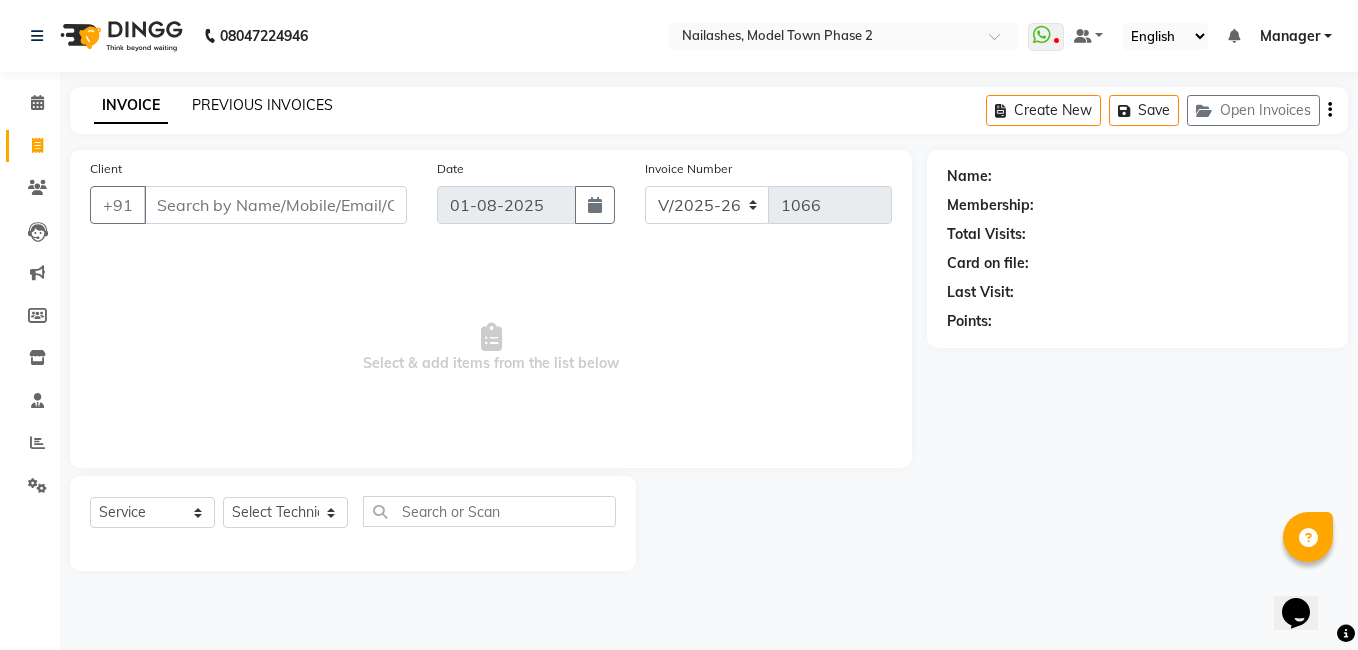 click on "PREVIOUS INVOICES" 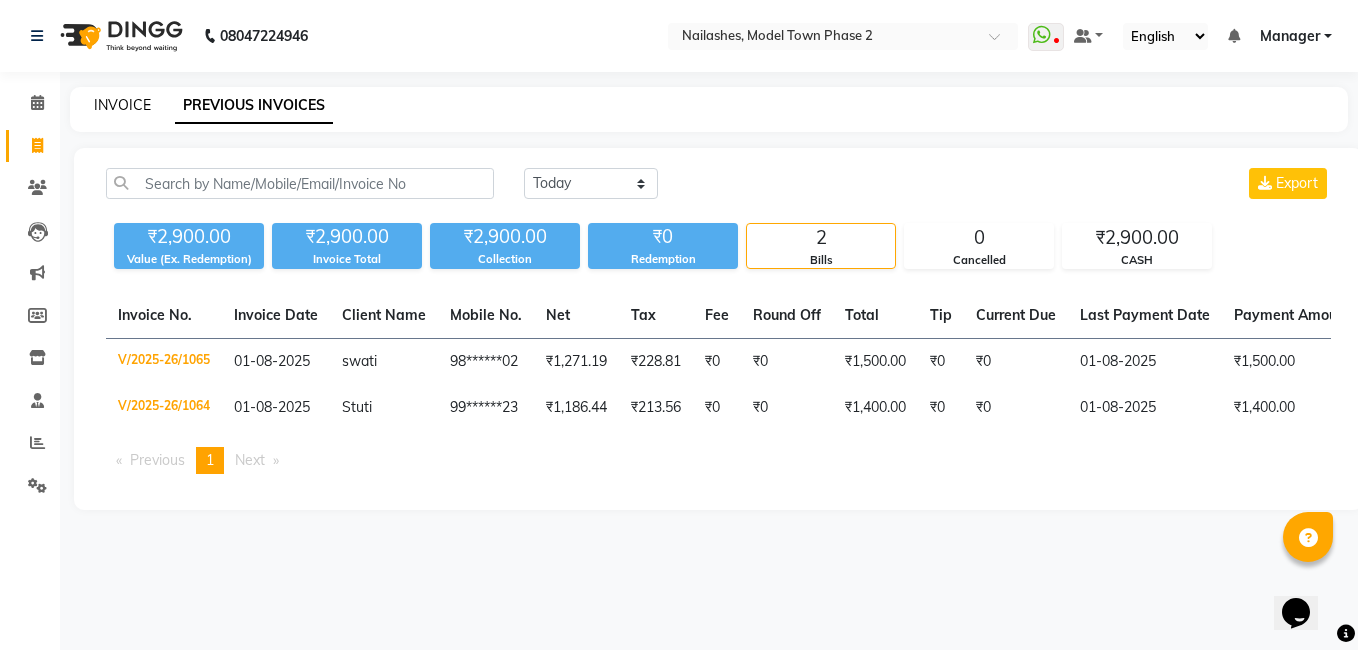 click on "INVOICE" 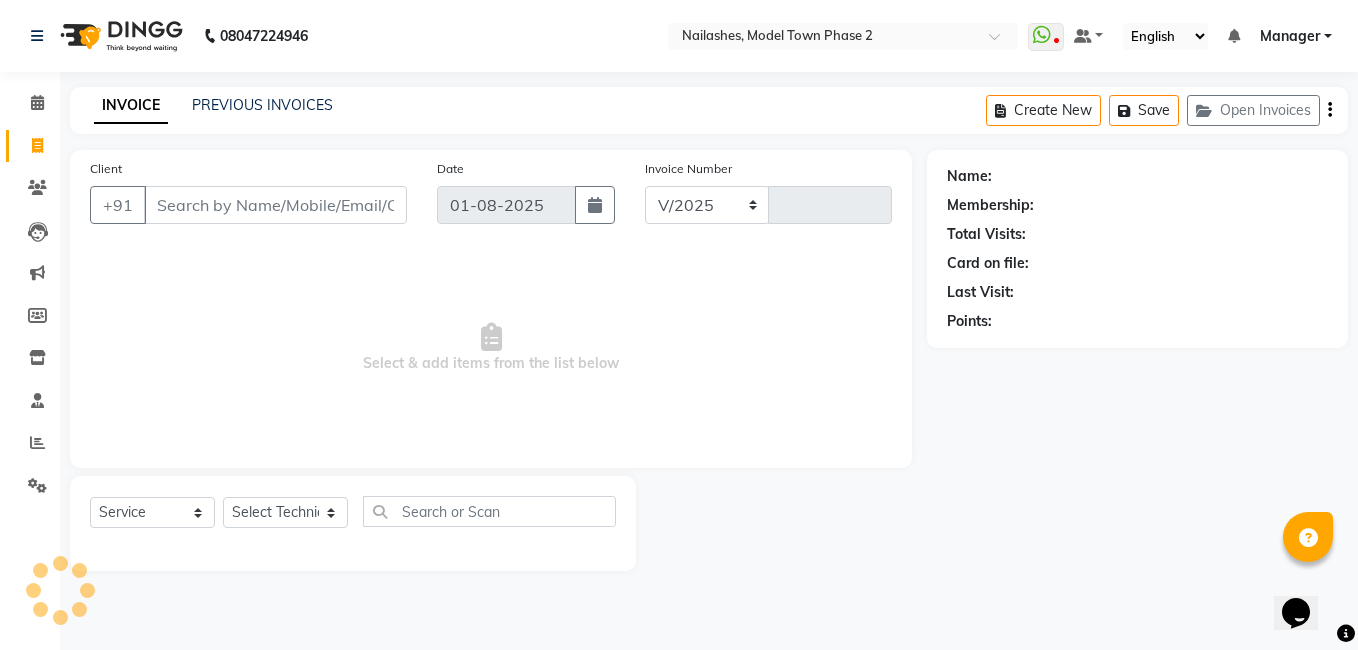 select on "3840" 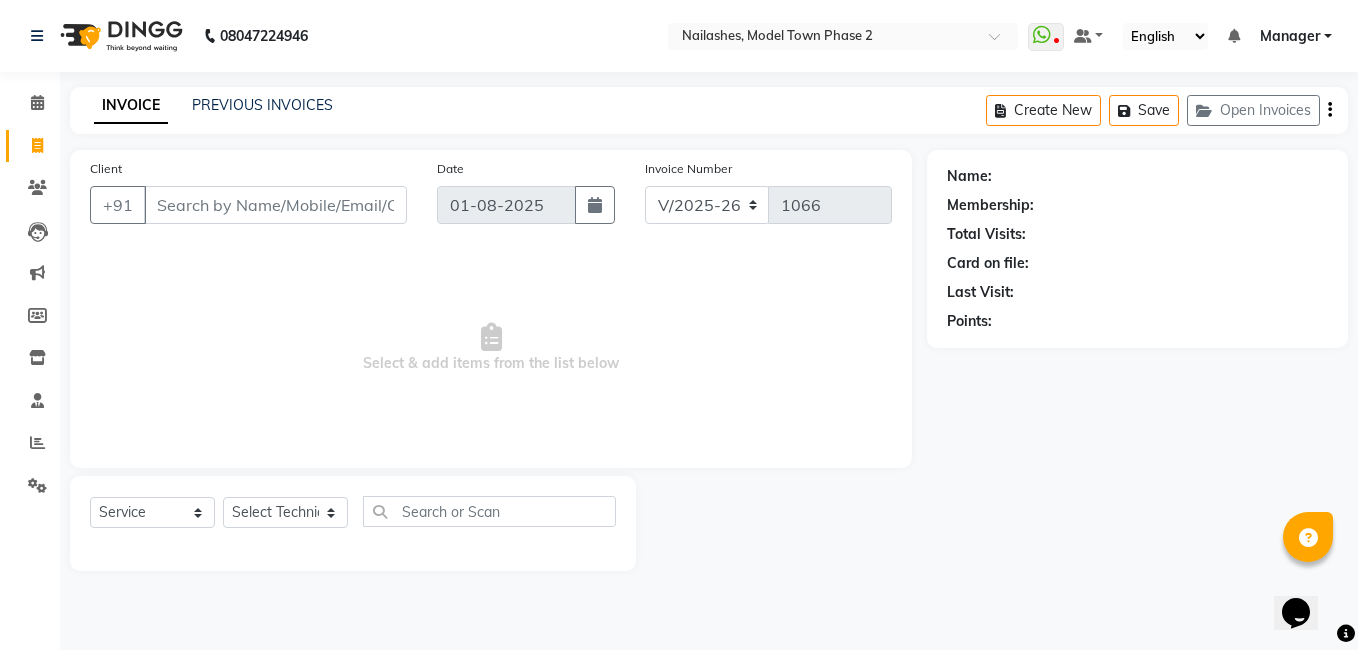 click on "INVOICE" 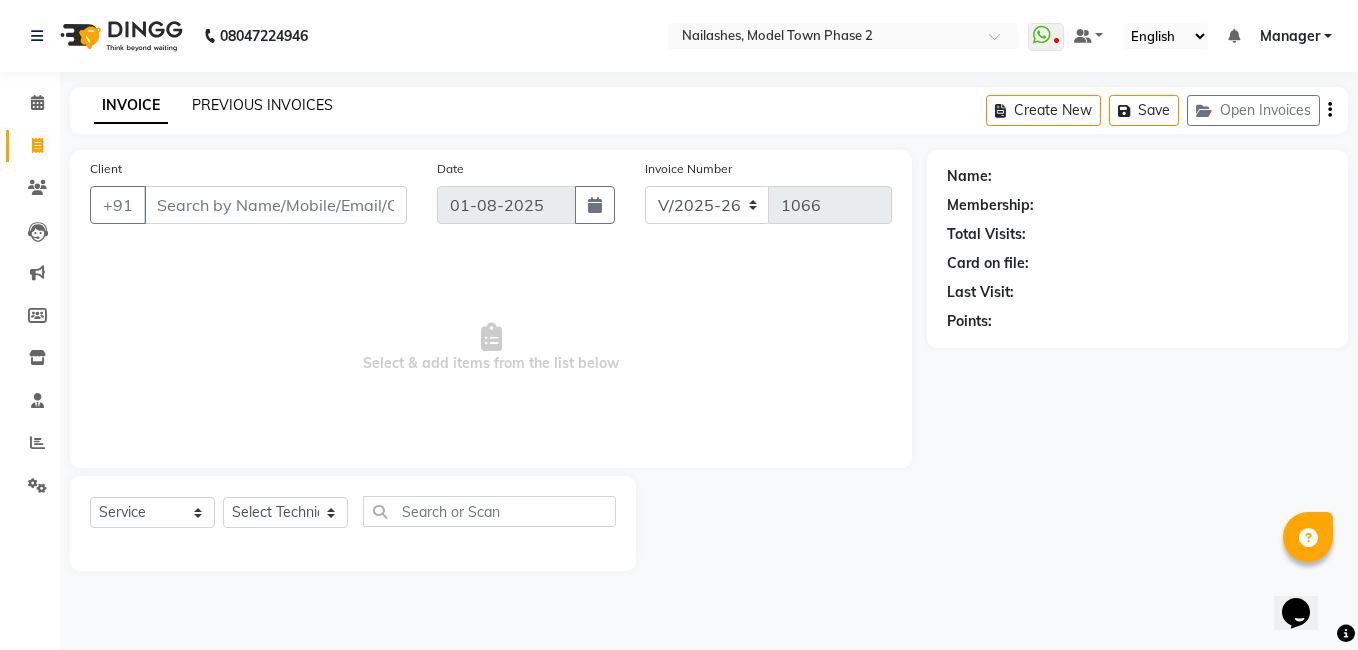 click on "PREVIOUS INVOICES" 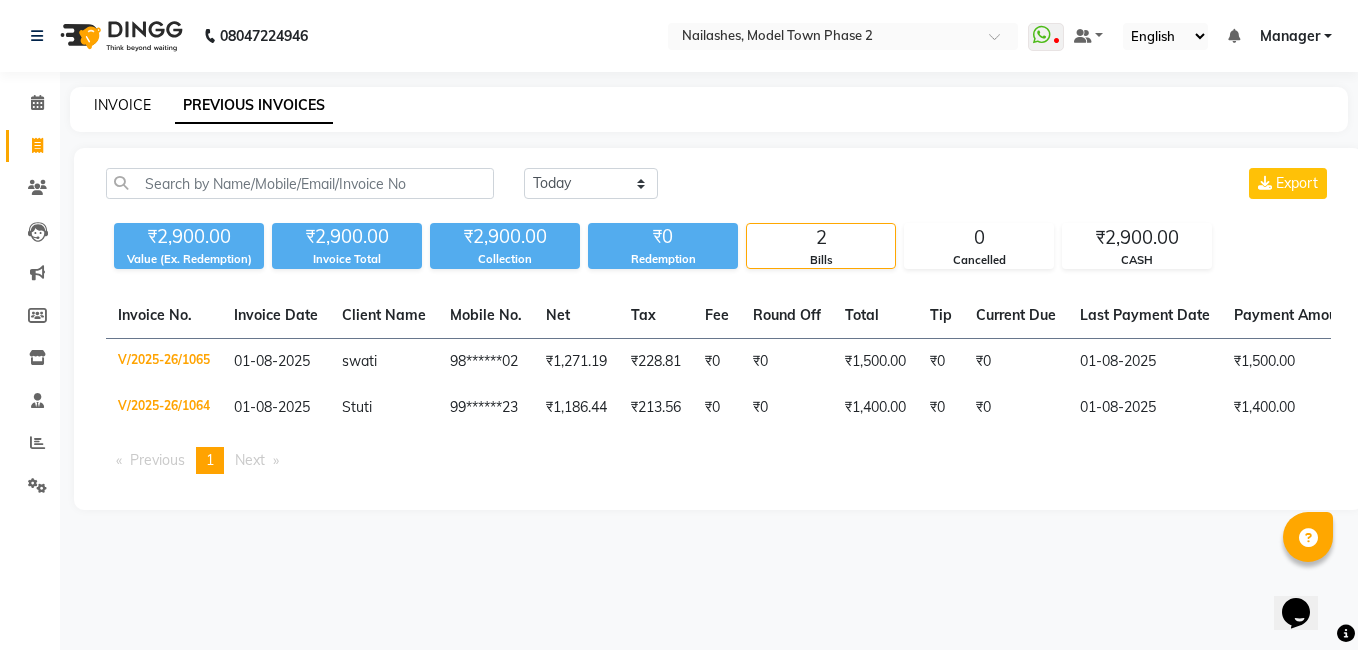 click on "INVOICE" 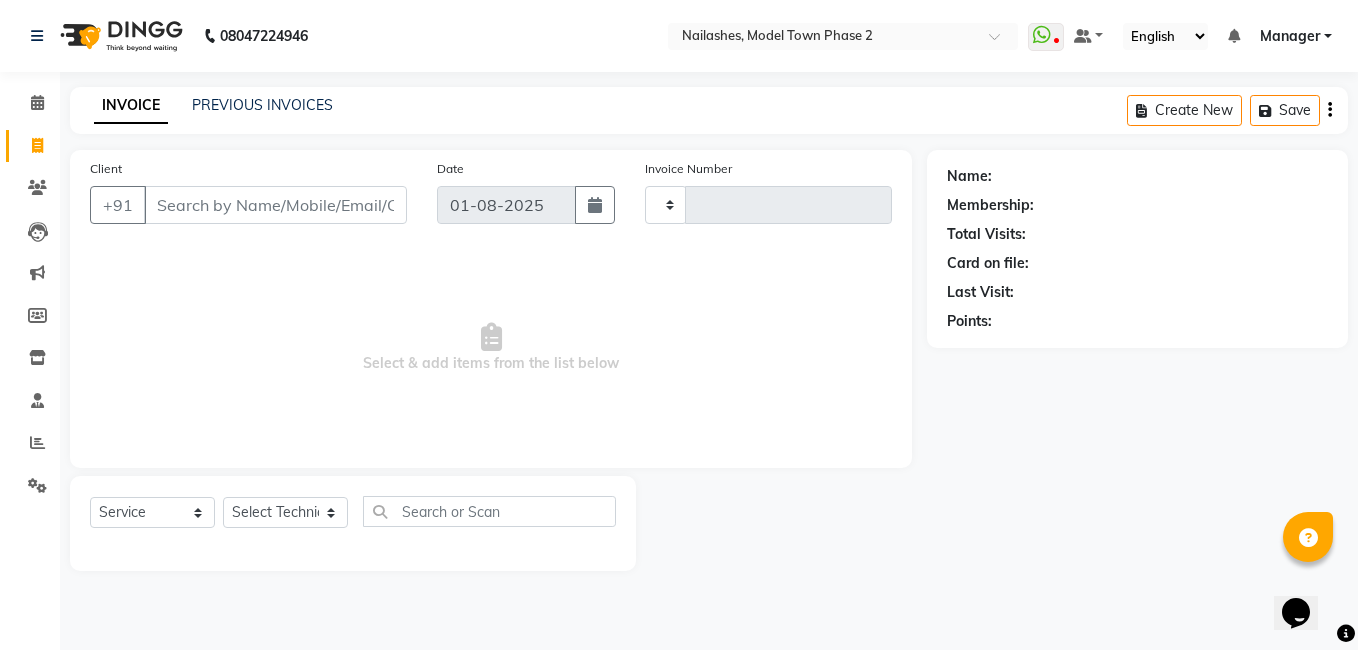 type on "1066" 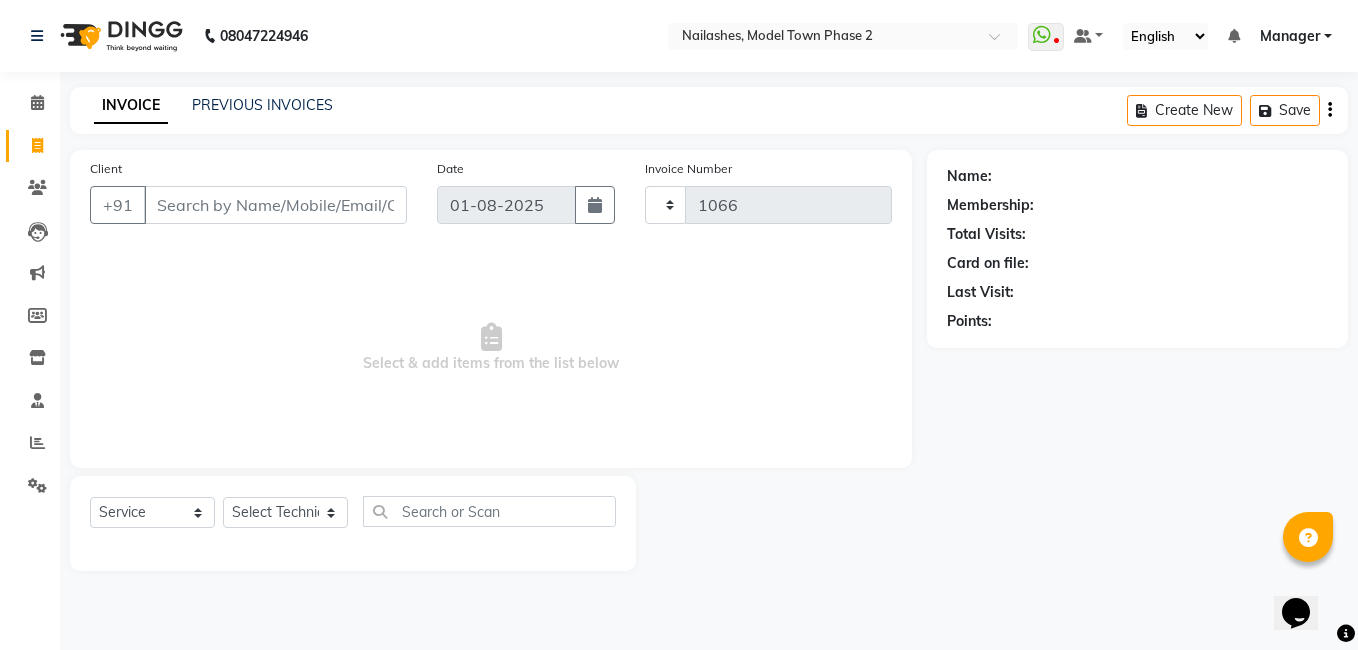 select on "3840" 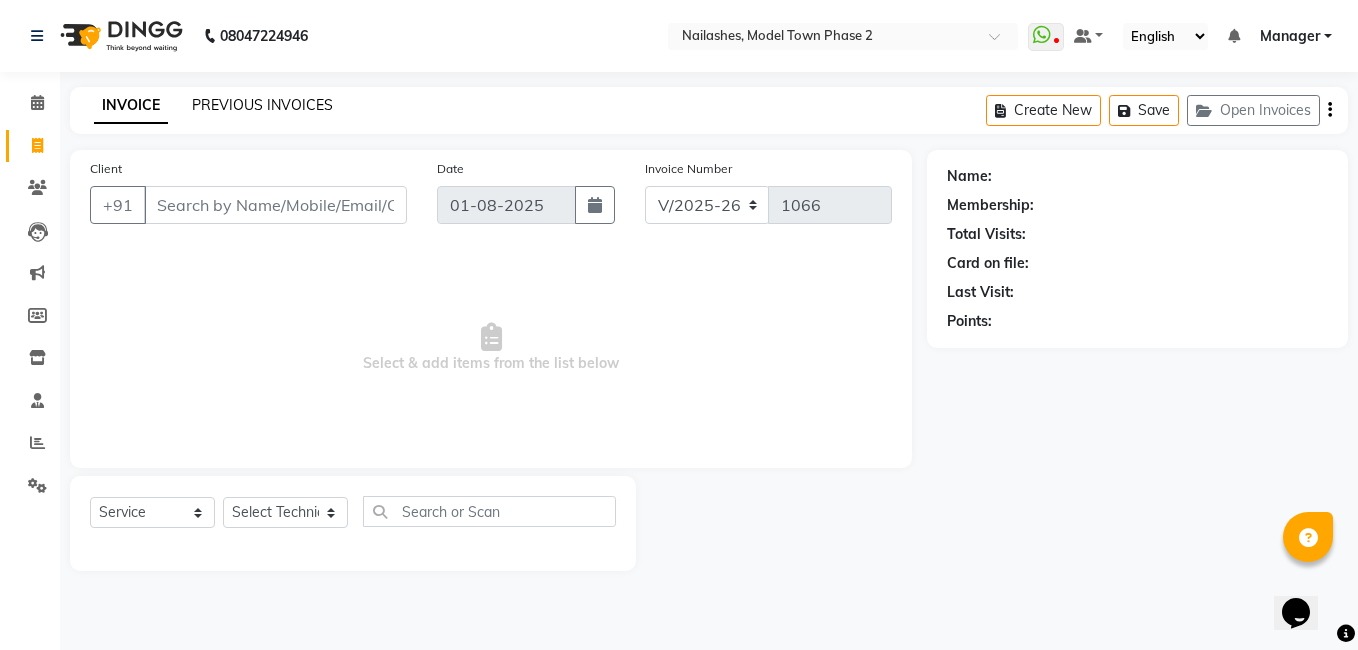 click on "PREVIOUS INVOICES" 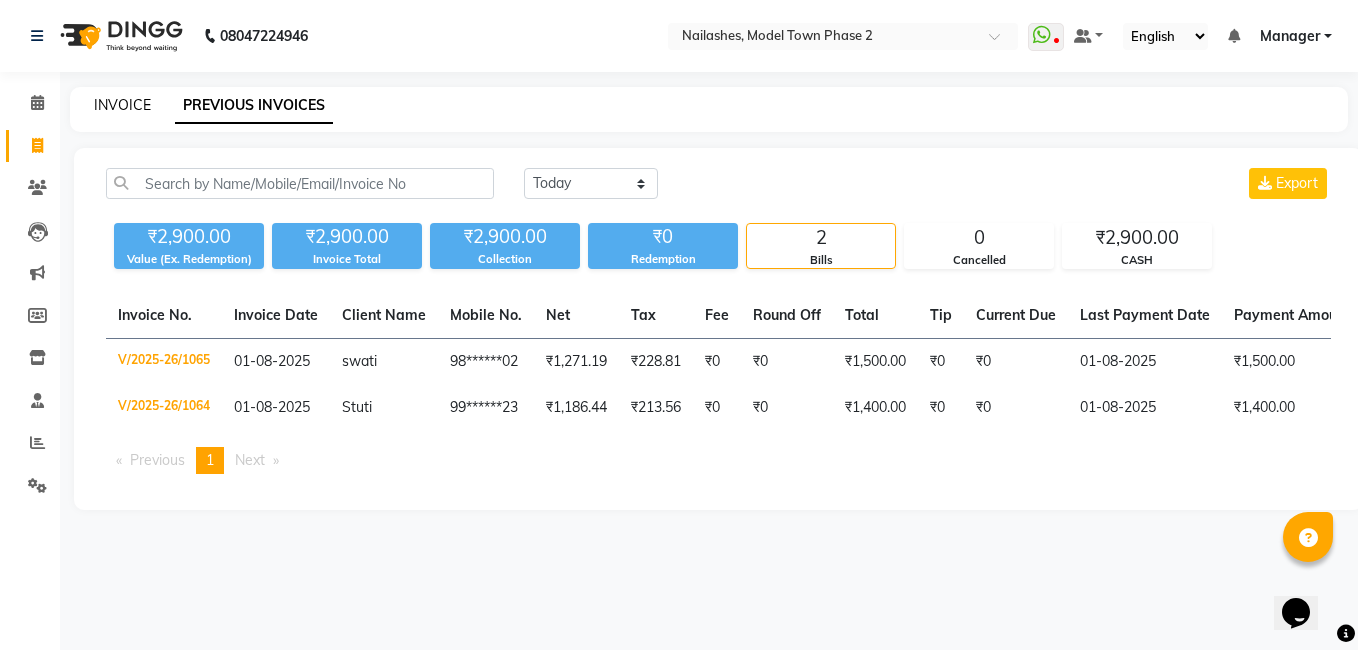 click on "INVOICE" 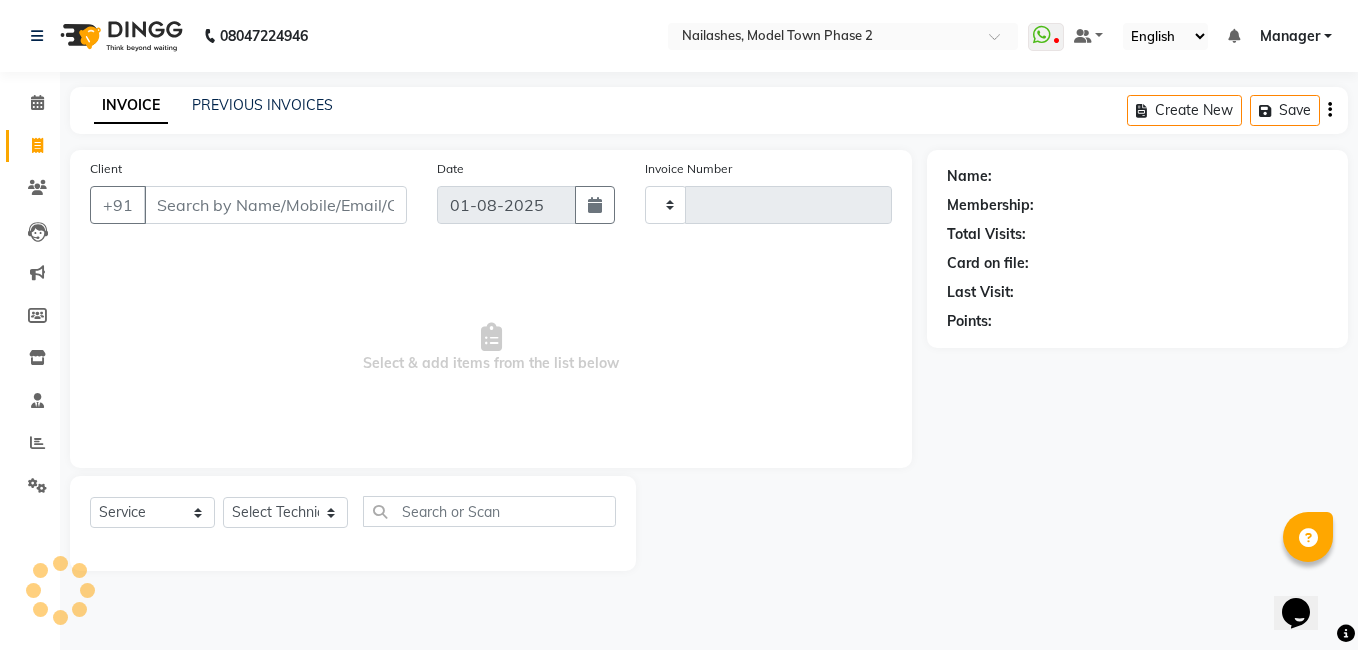 type on "1066" 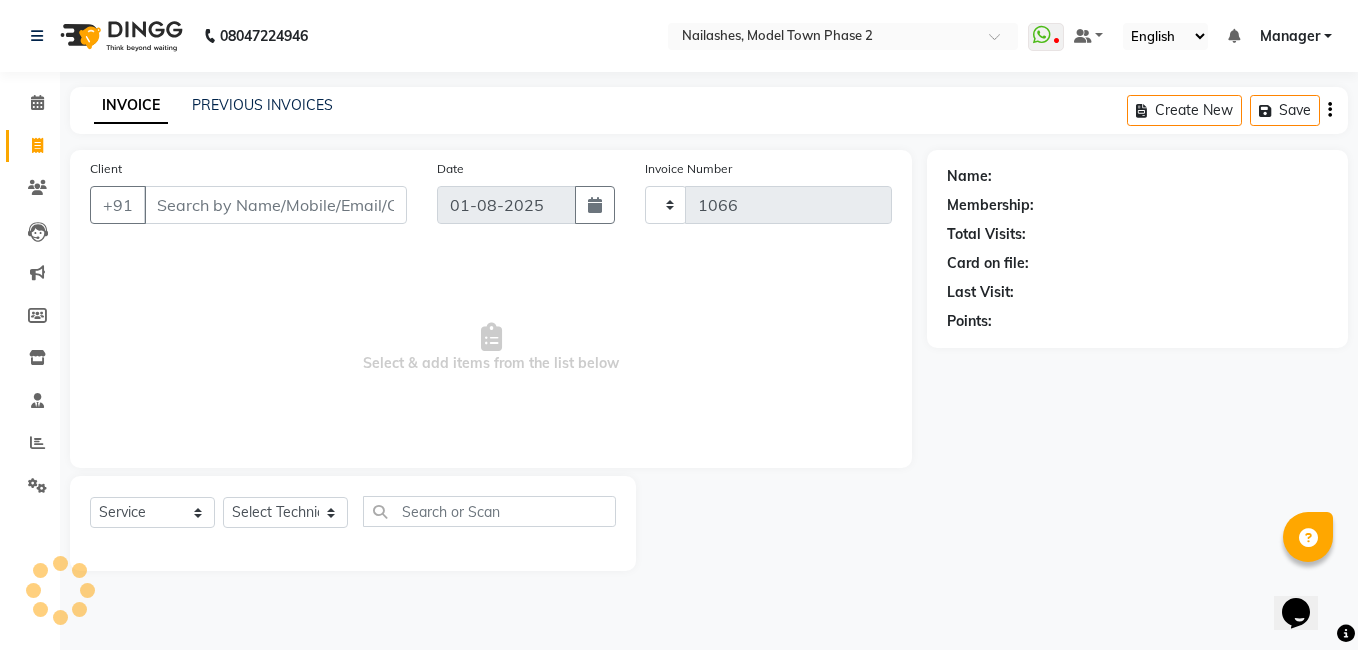 select on "3840" 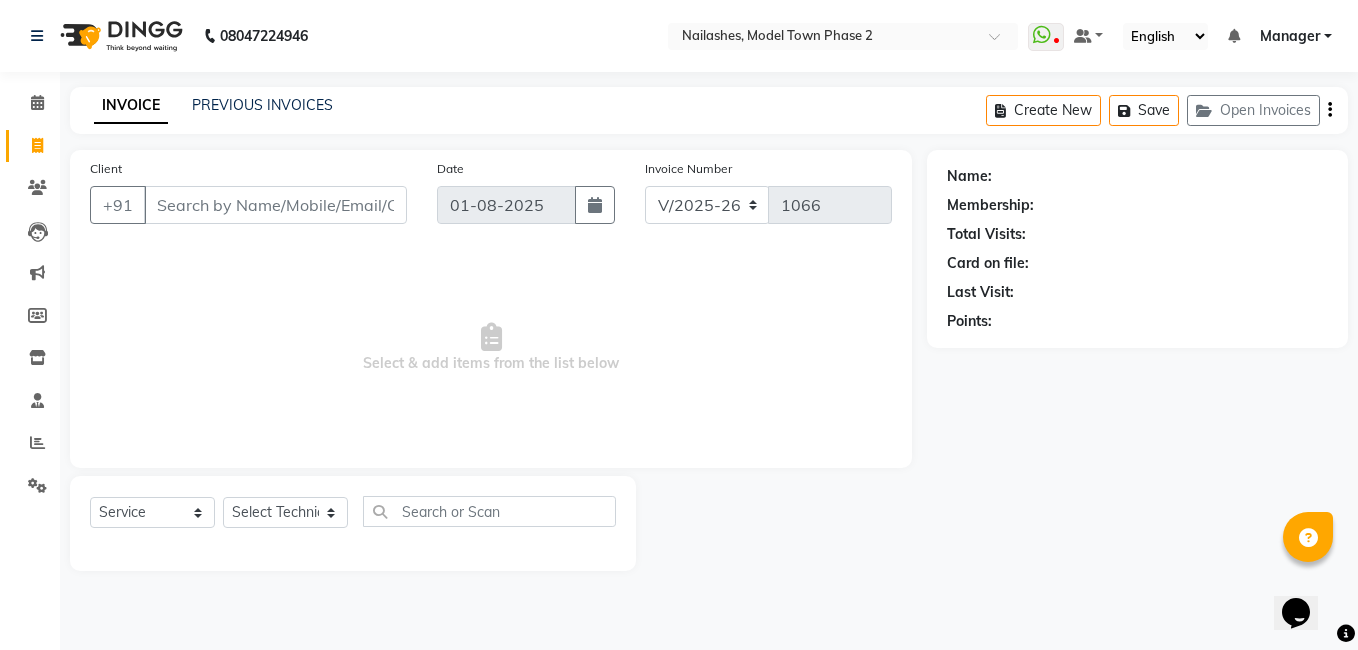 click on "Client" at bounding box center (275, 205) 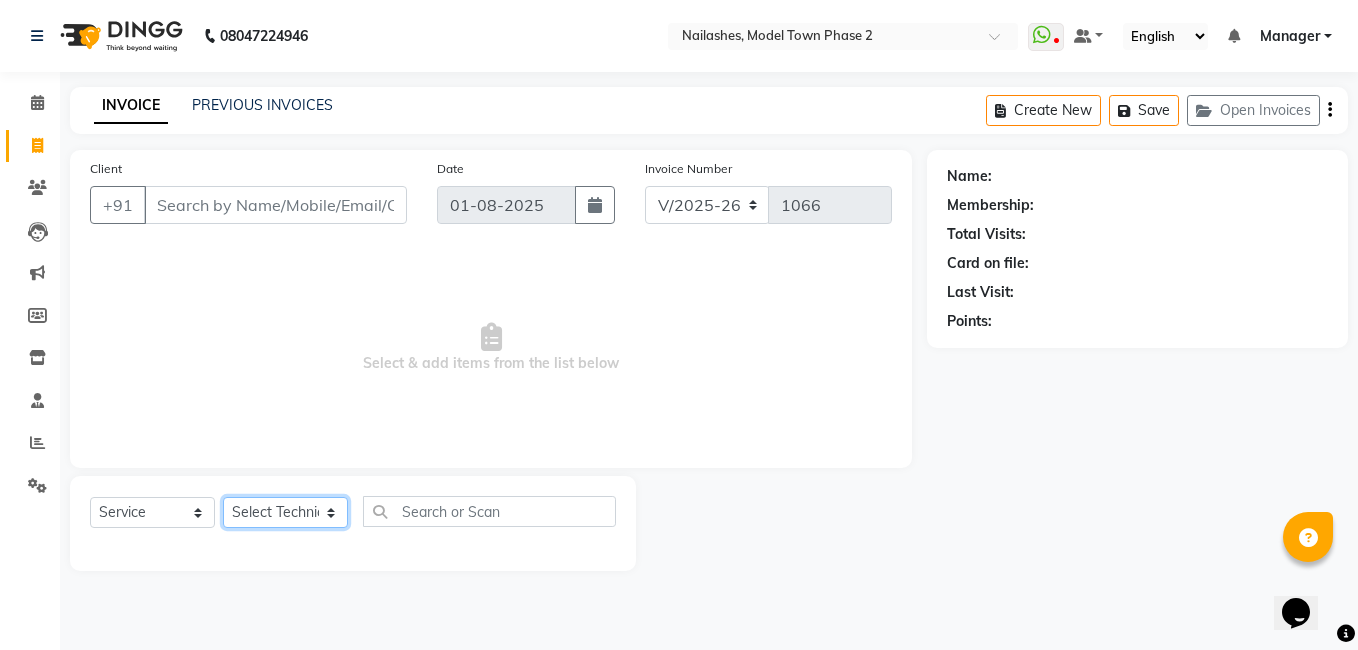 click on "Select Technician [PERSON] [PERSON] [PERSON] Manager [PERSON] [PERSON] [PERSON] [PERSON] [PERSON]" 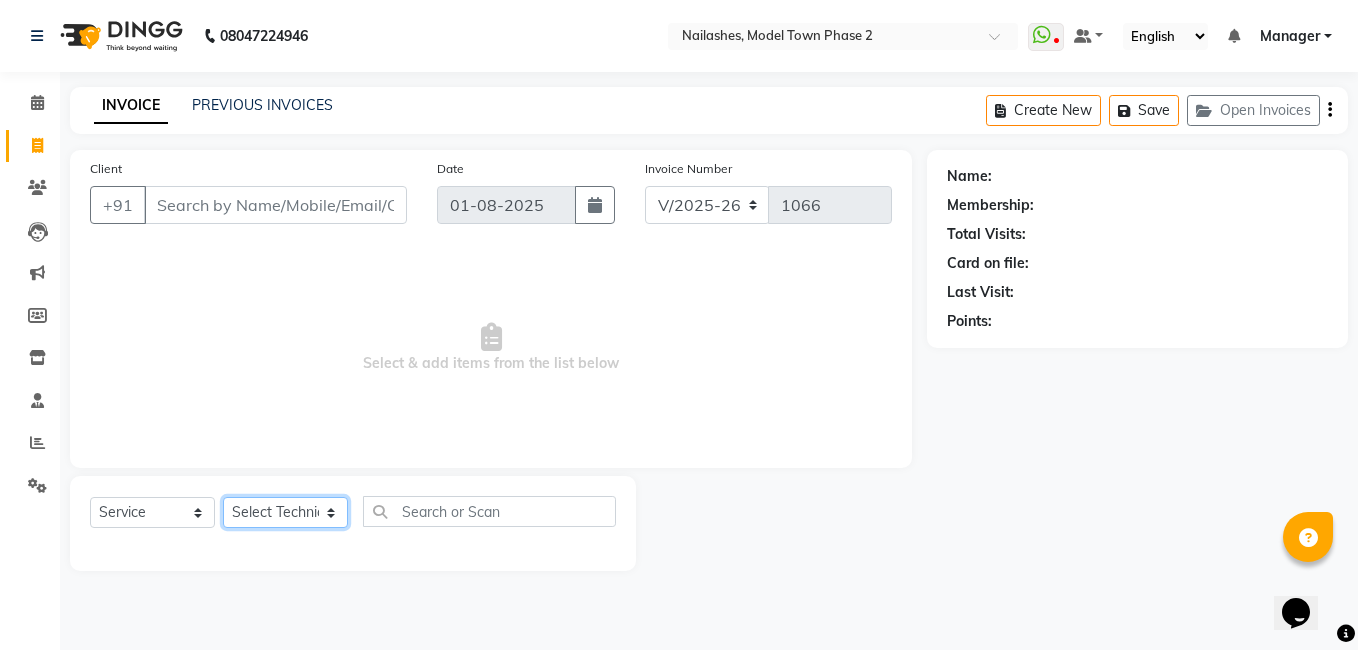 select on "87816" 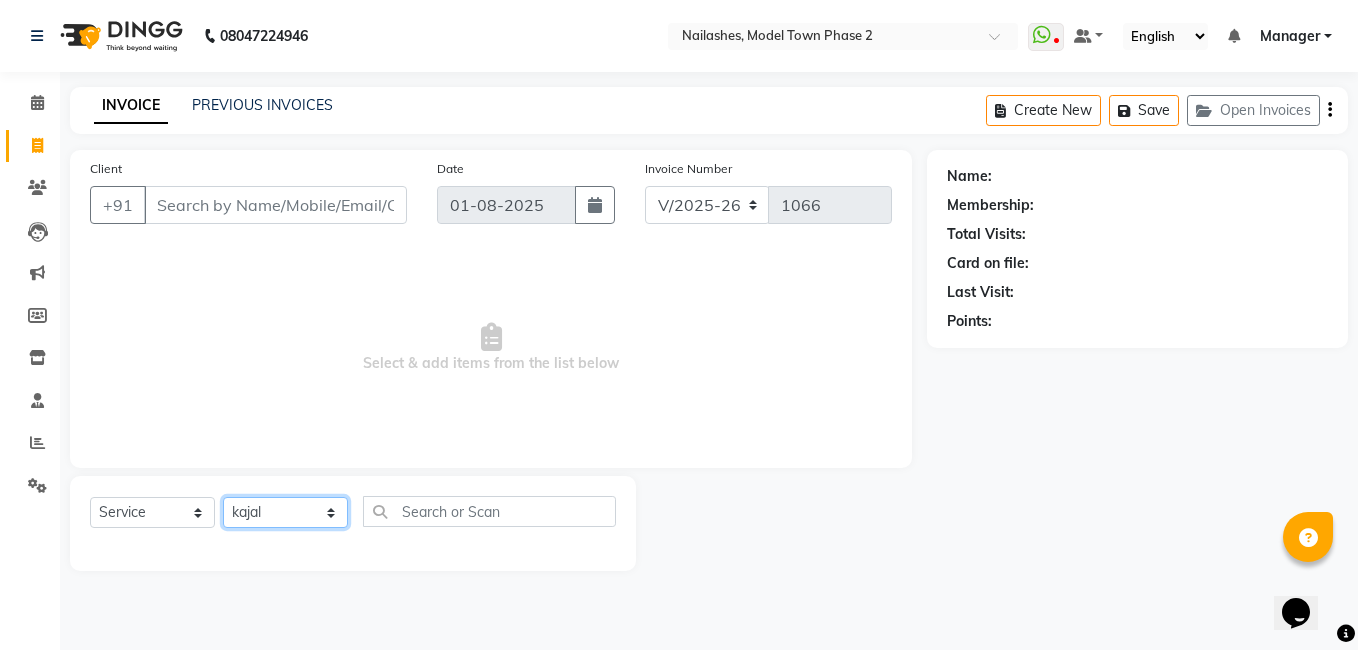 click on "Select Technician [PERSON] [PERSON] [PERSON] Manager [PERSON] [PERSON] [PERSON] [PERSON] [PERSON]" 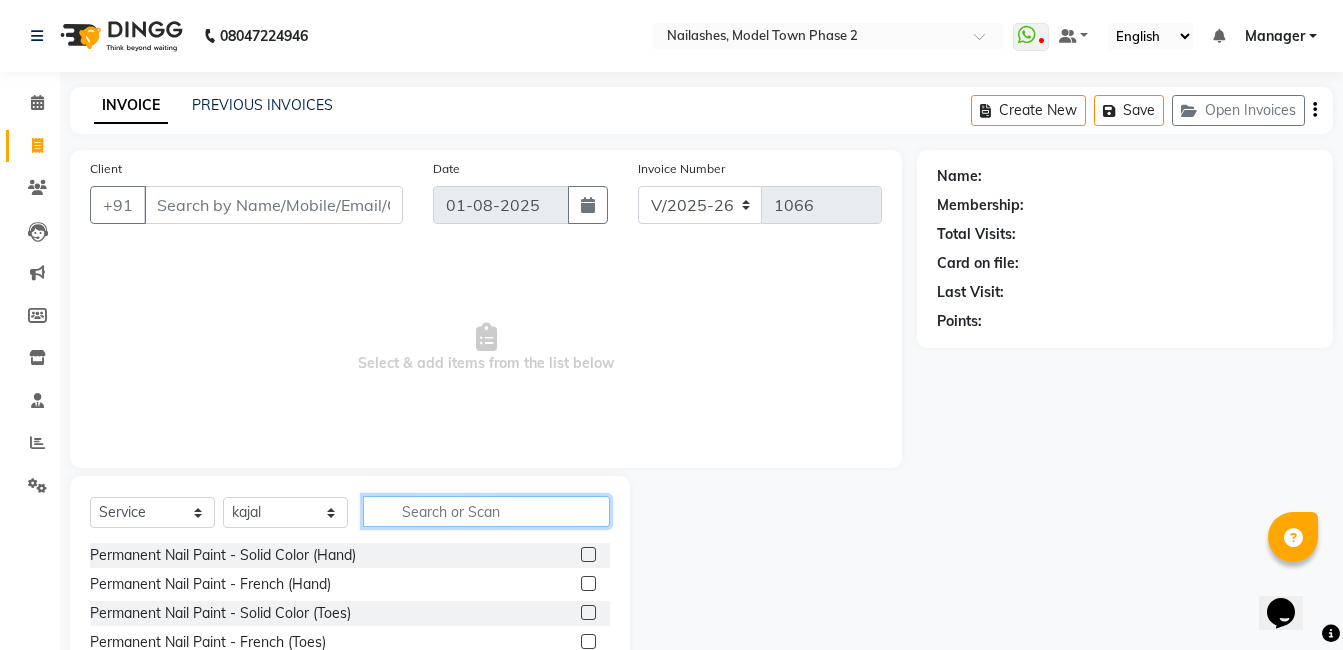 click 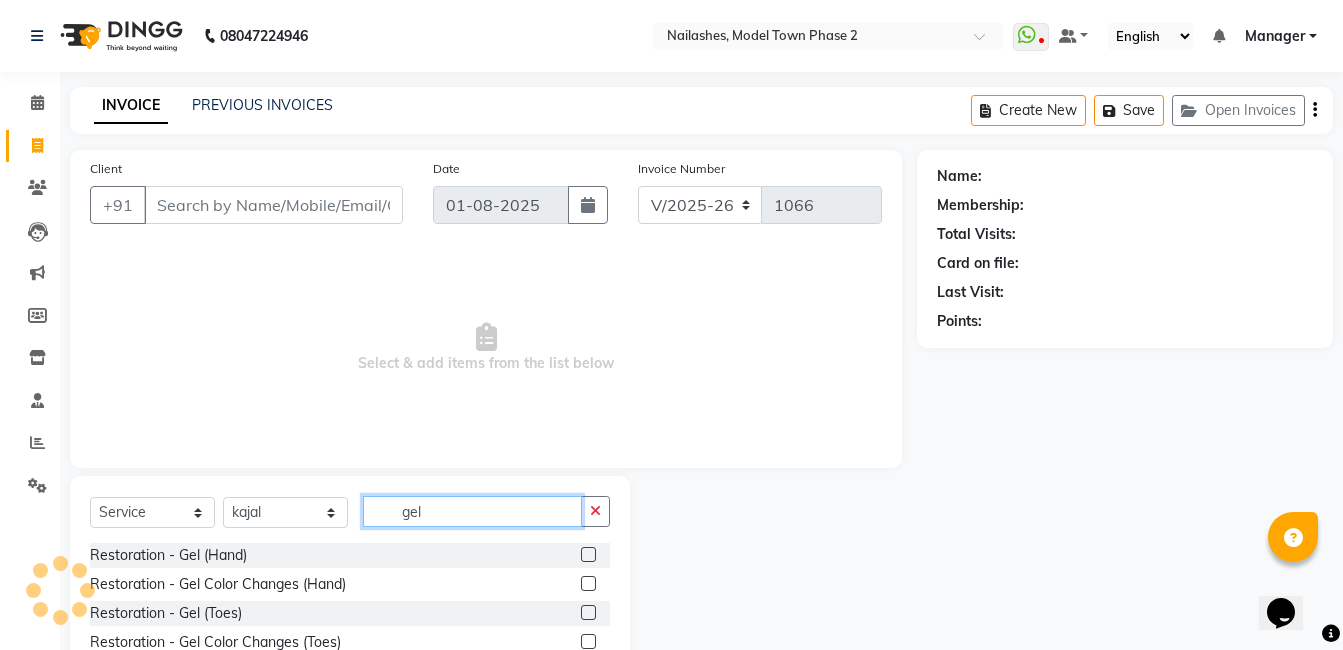 type on "gel" 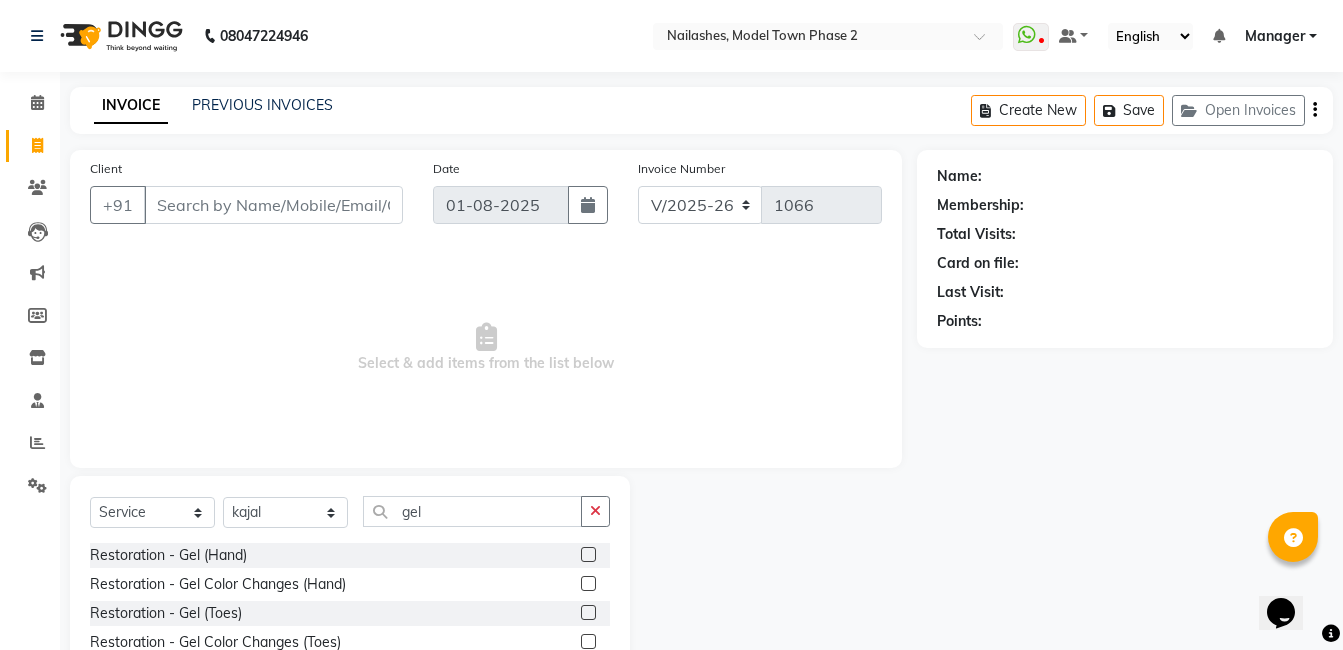 click 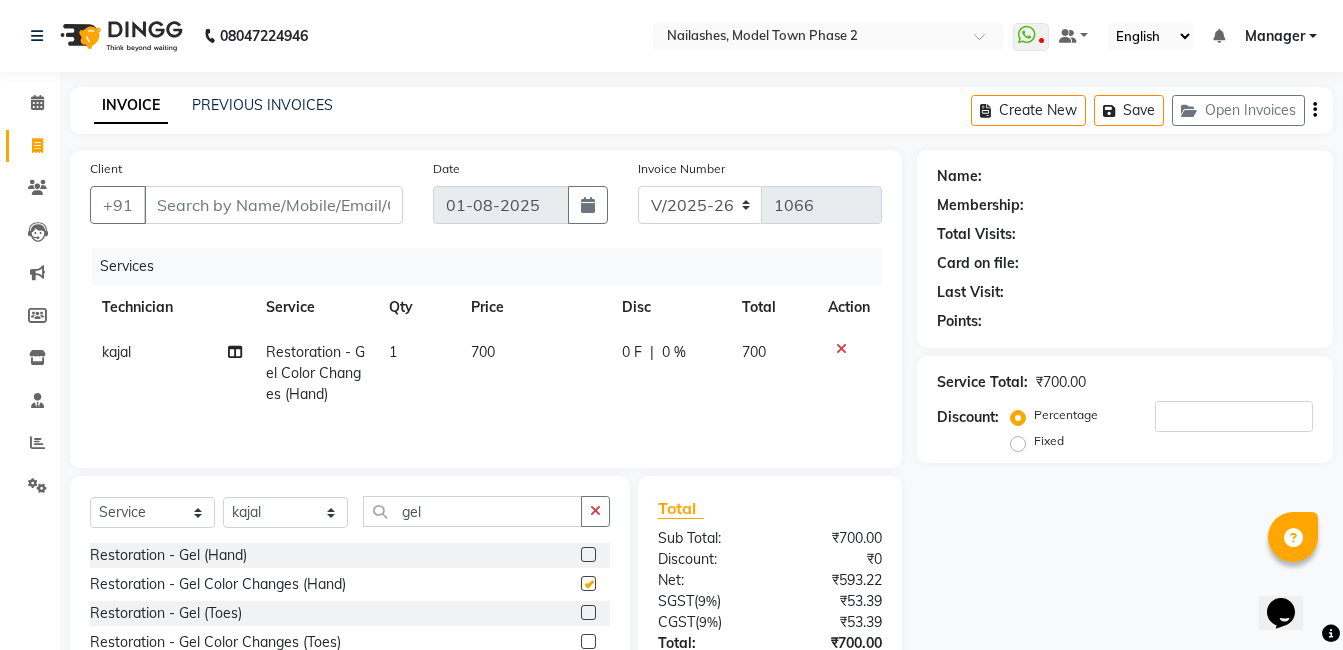 checkbox on "false" 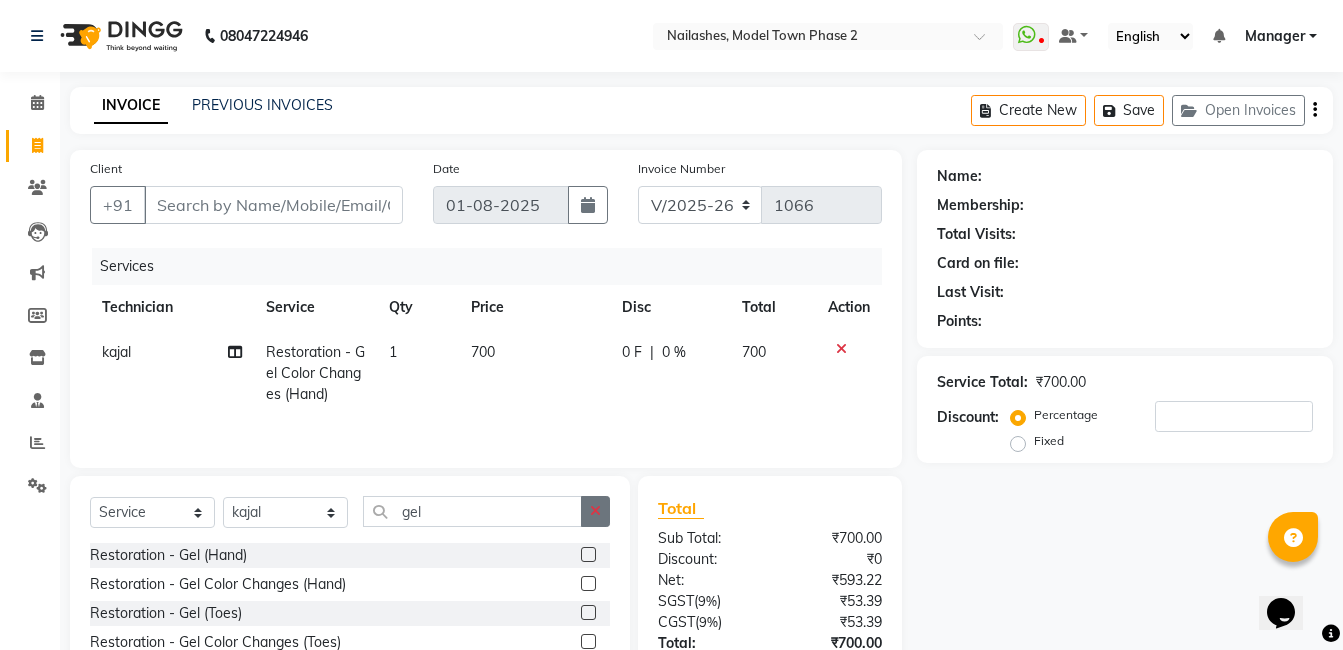 click 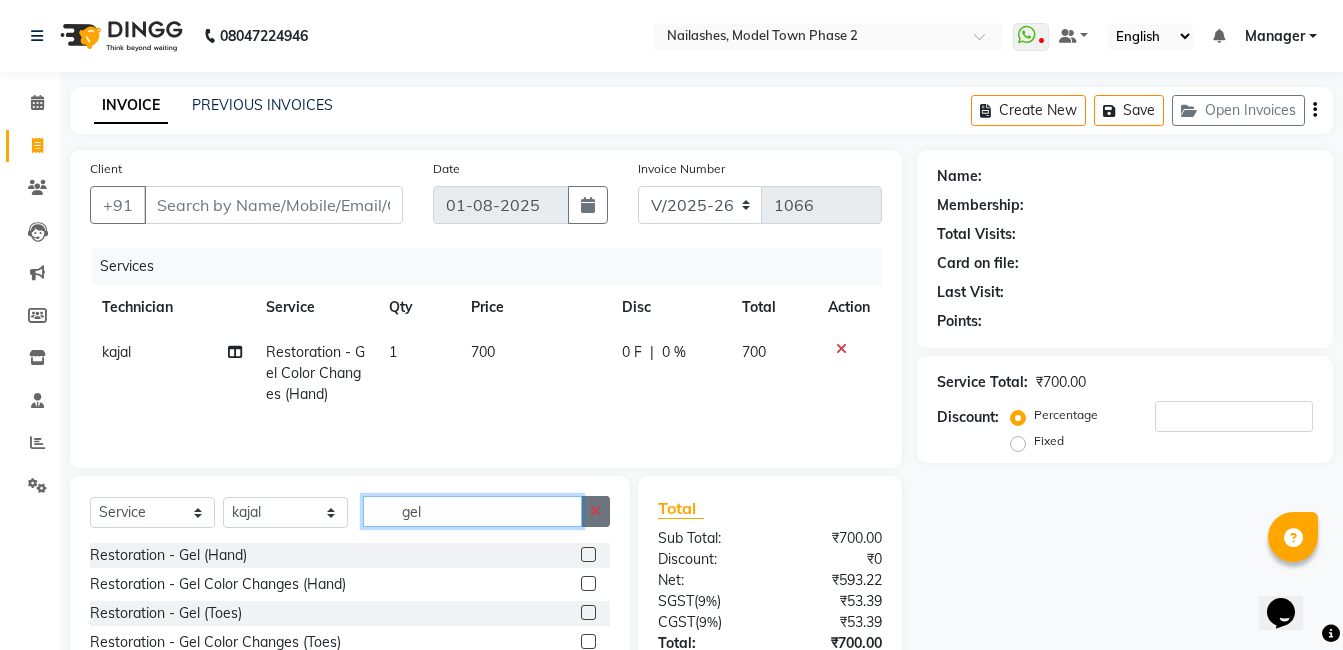 type 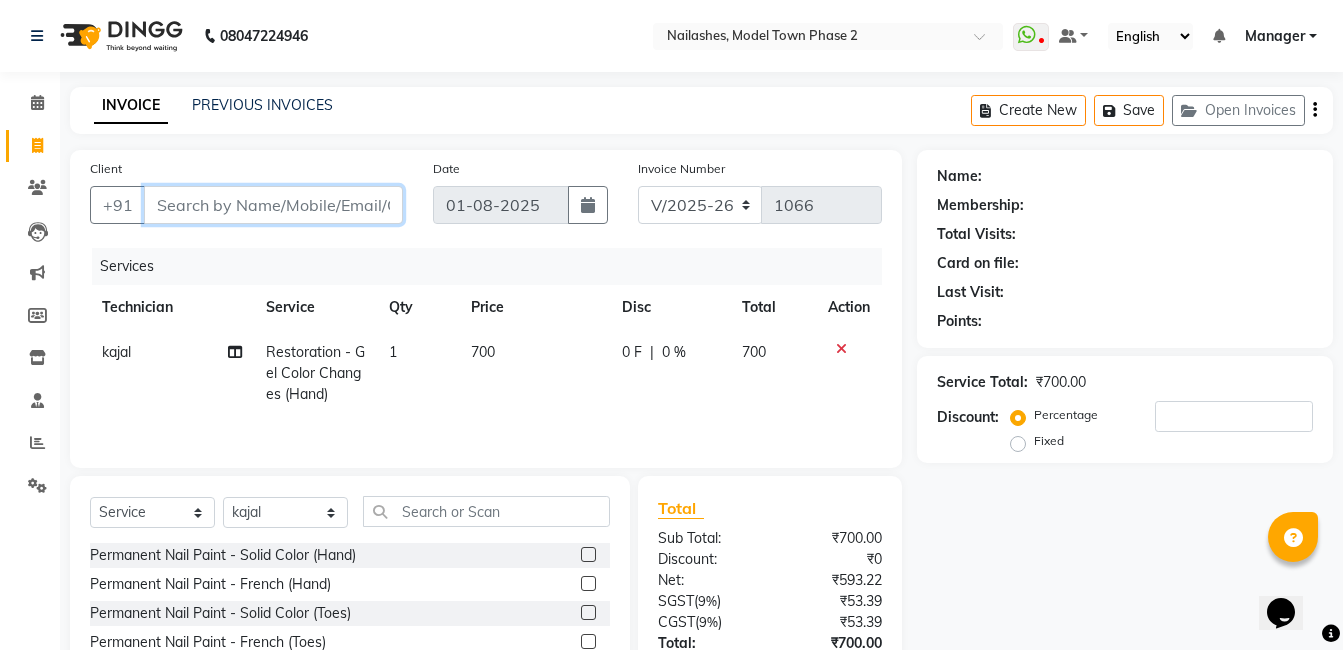 click on "Client" at bounding box center (273, 205) 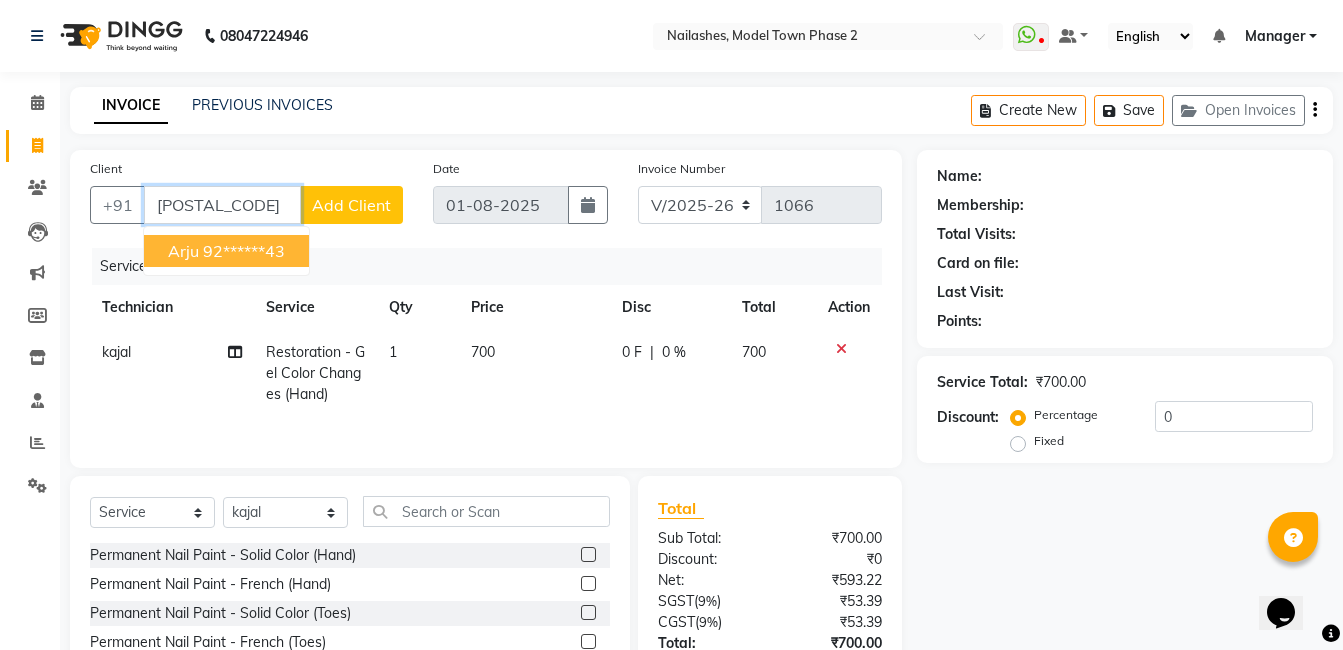 click on "92******43" at bounding box center (244, 251) 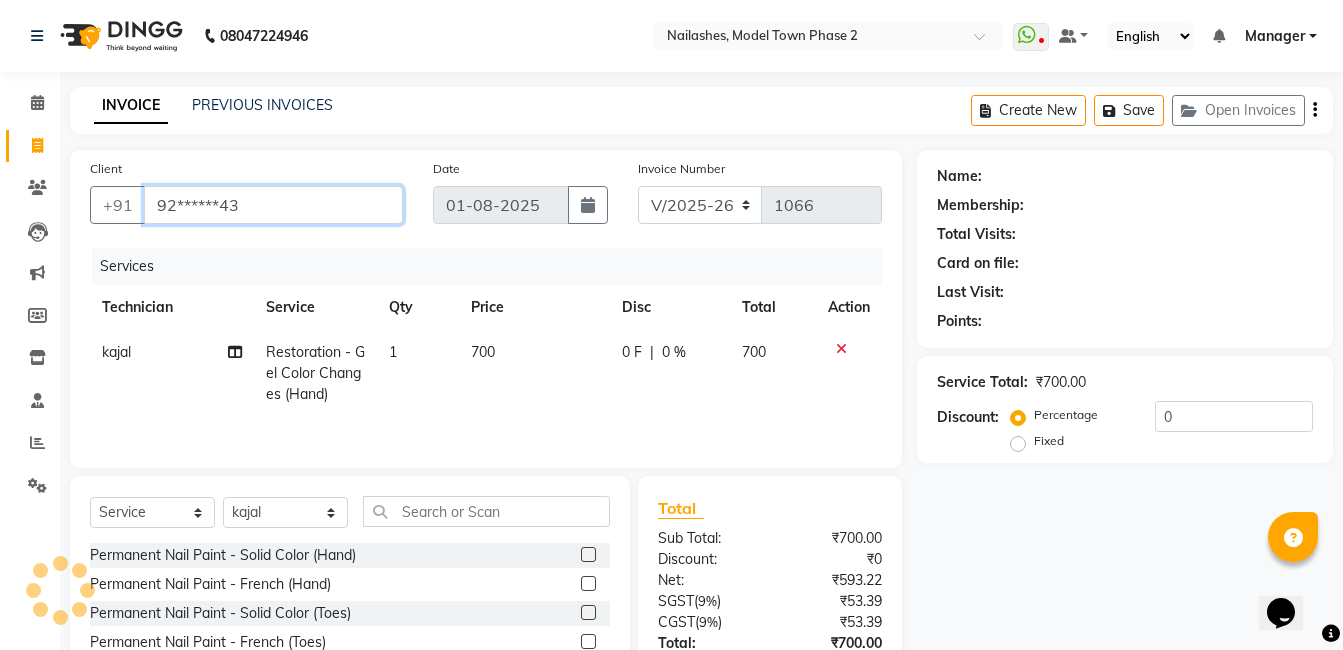 type on "92******43" 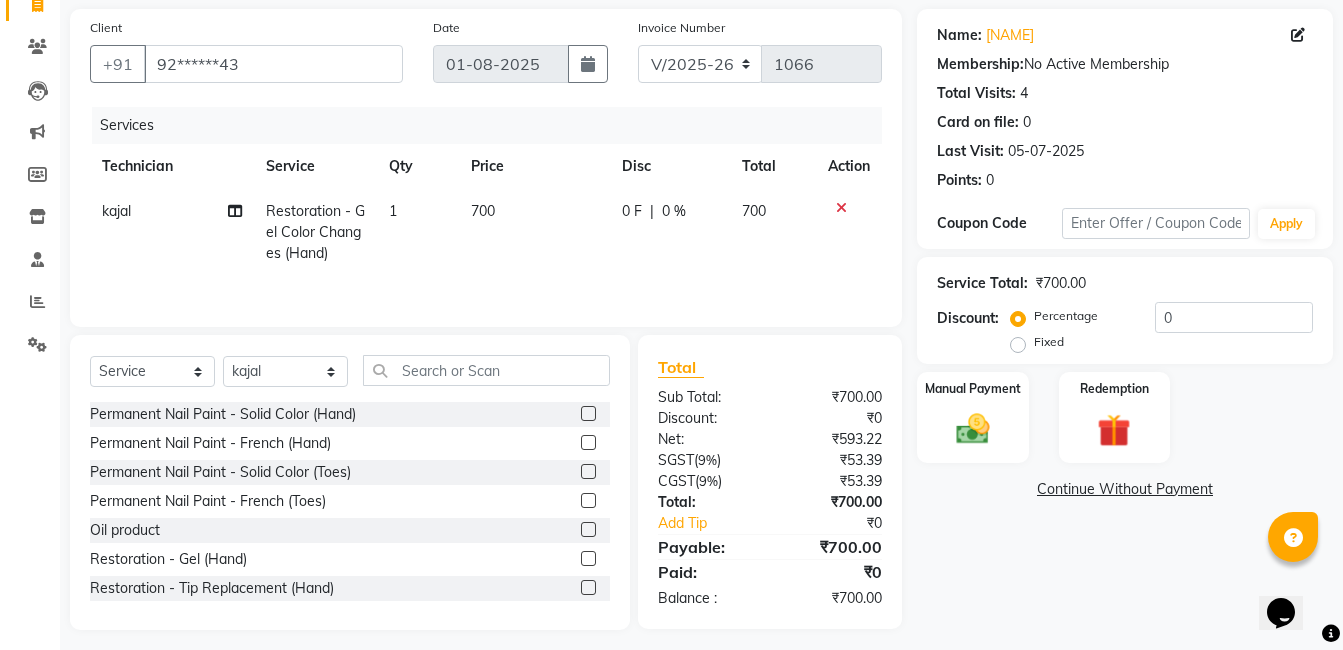scroll, scrollTop: 151, scrollLeft: 0, axis: vertical 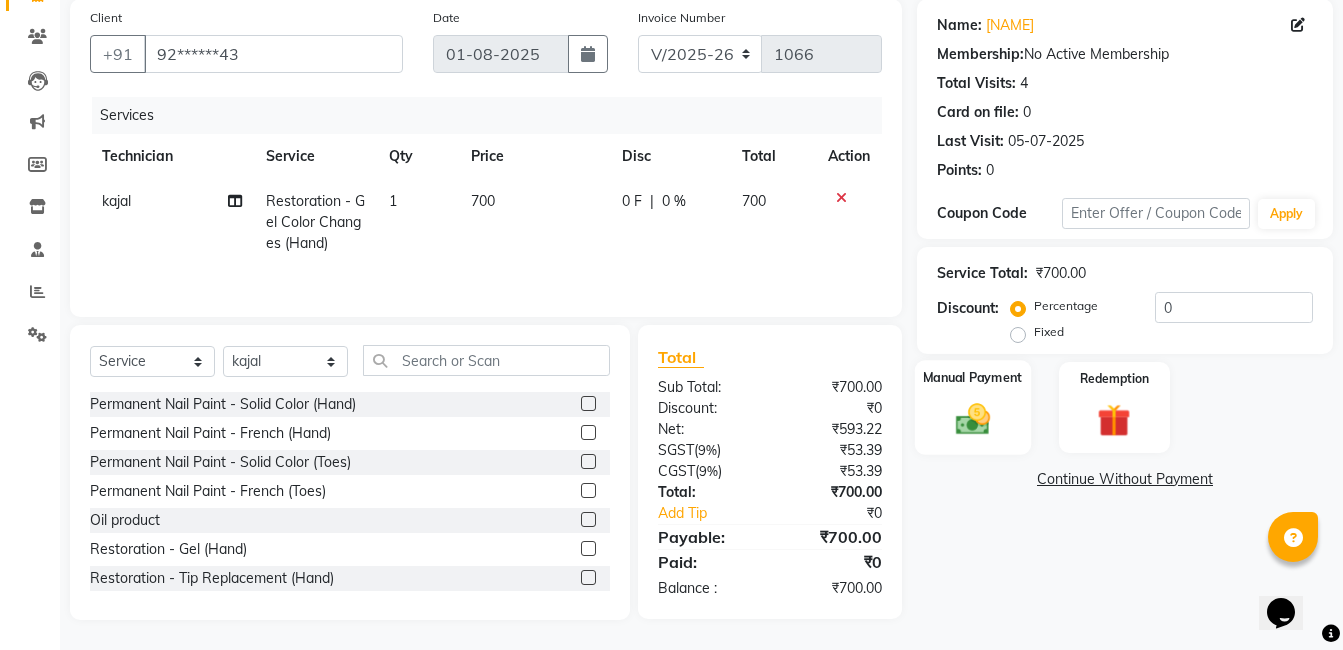 click on "Manual Payment" 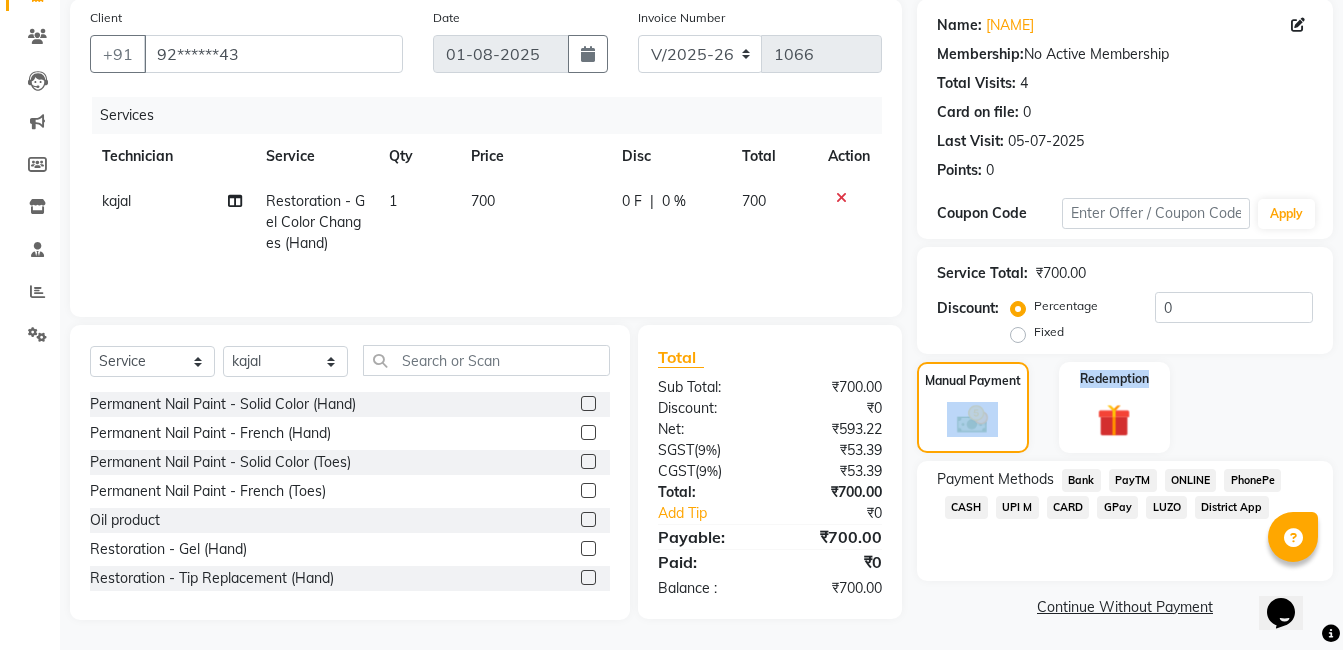 scroll, scrollTop: 153, scrollLeft: 0, axis: vertical 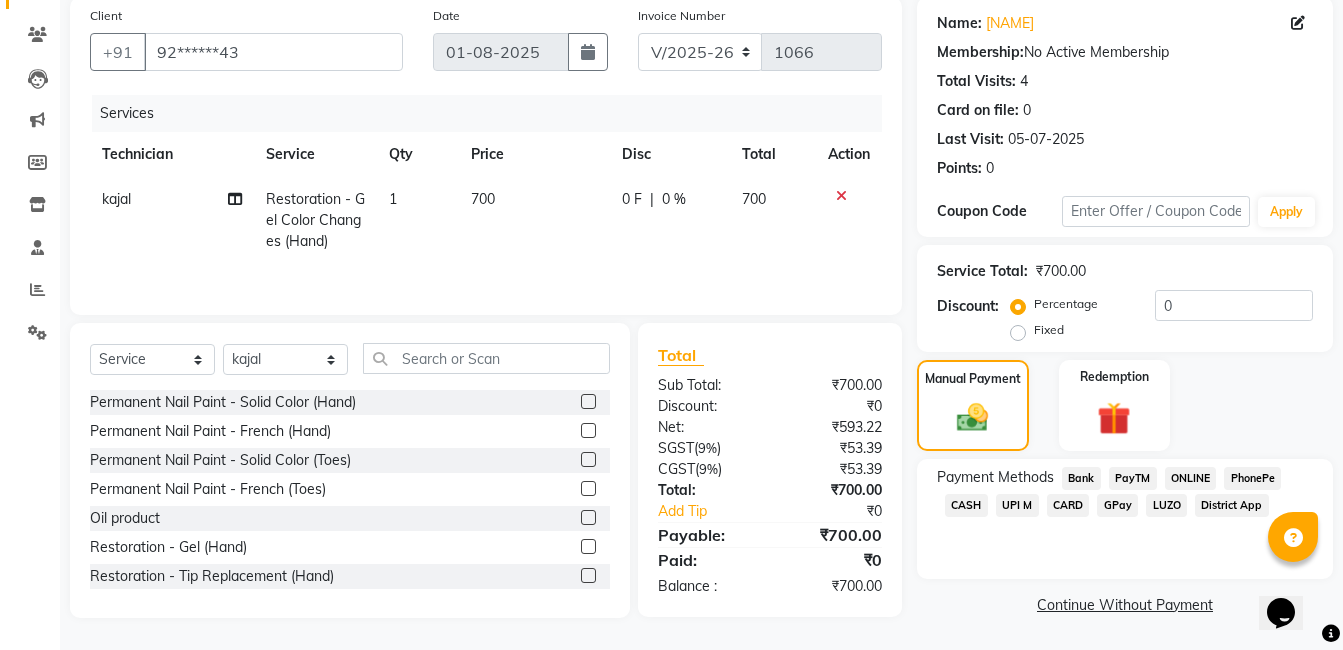 click on "CASH" 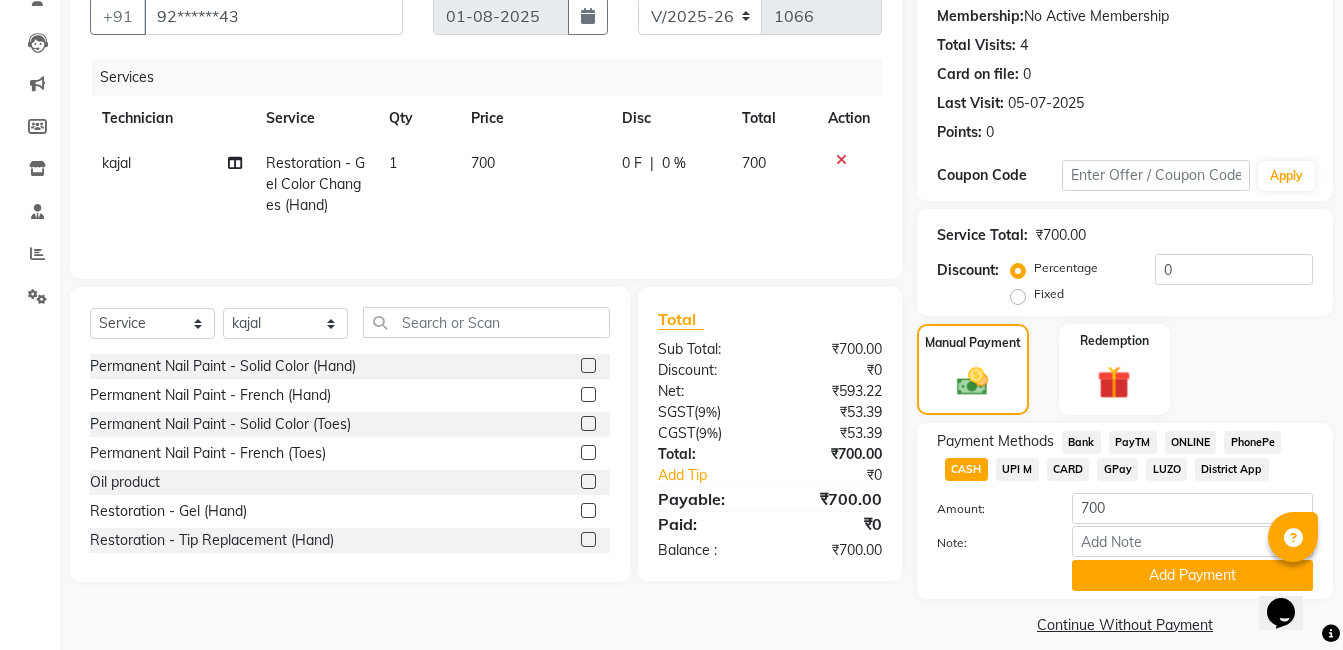 scroll, scrollTop: 209, scrollLeft: 0, axis: vertical 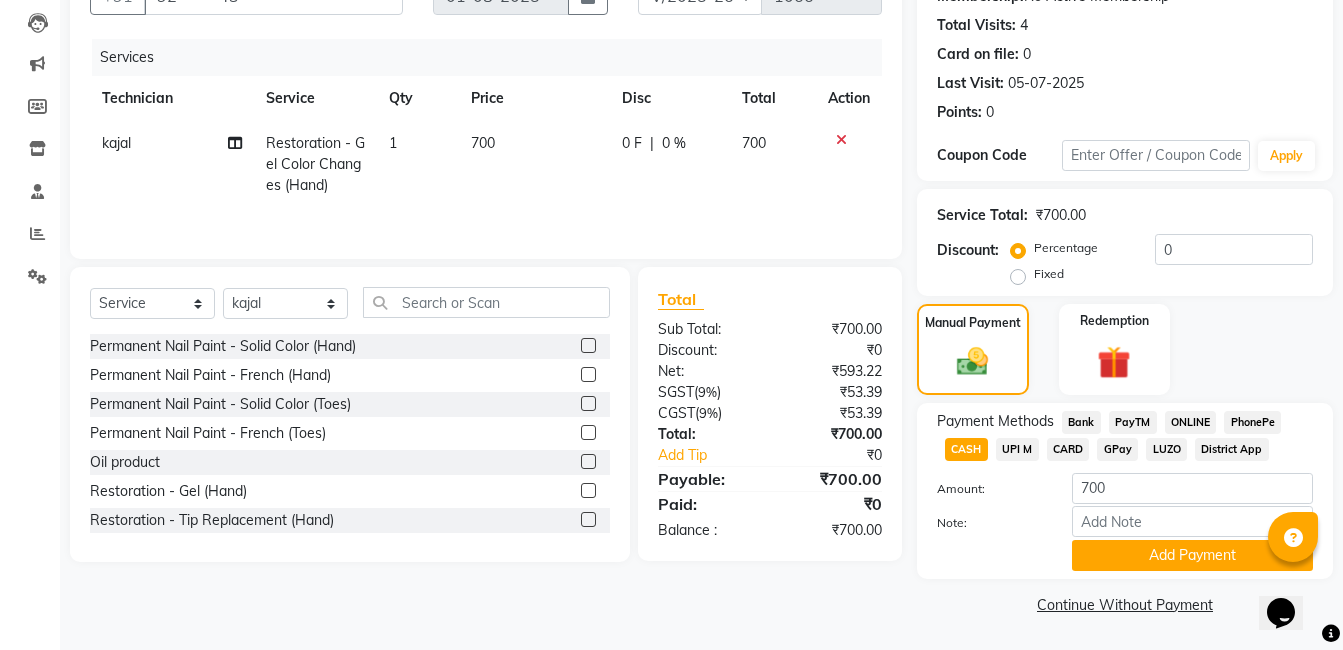 click on "ONLINE" 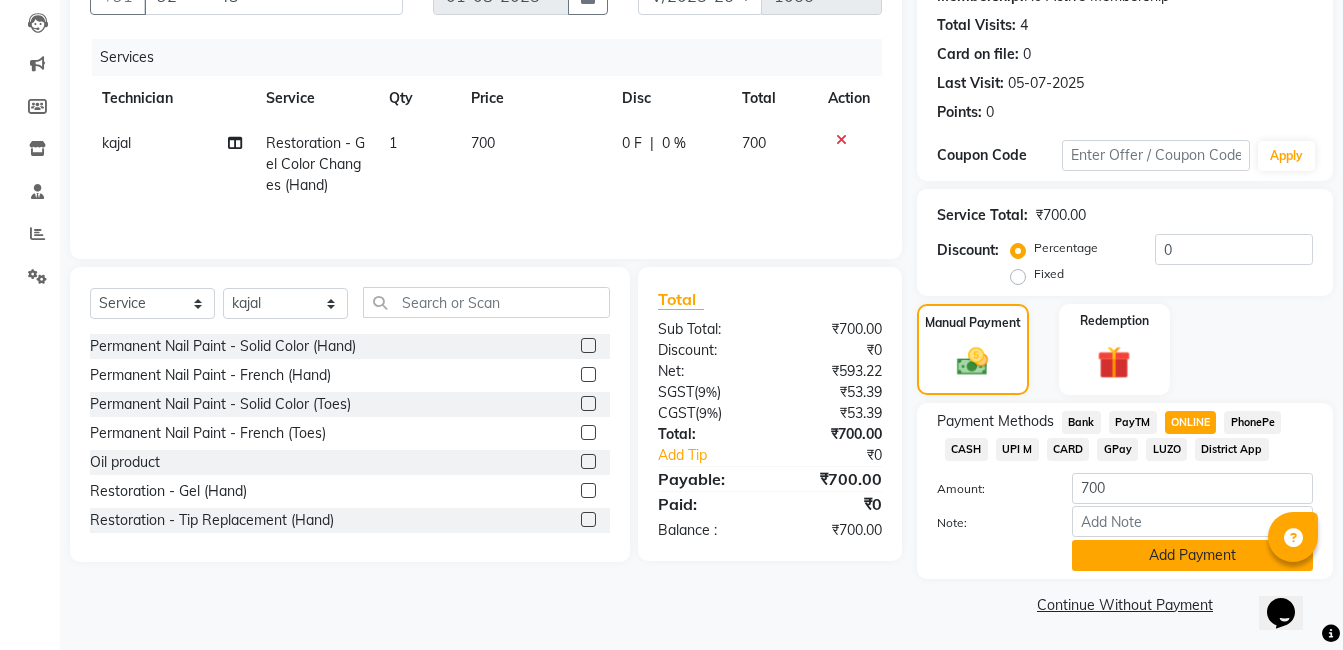 click on "Add Payment" 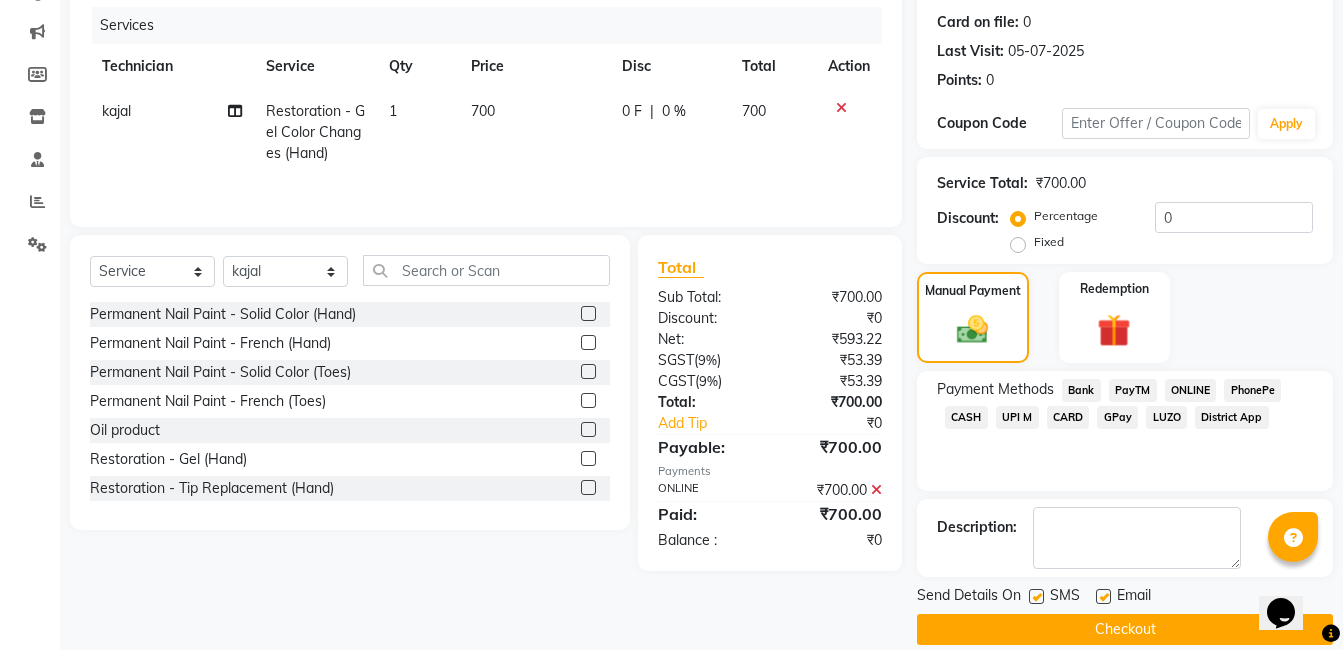scroll, scrollTop: 266, scrollLeft: 0, axis: vertical 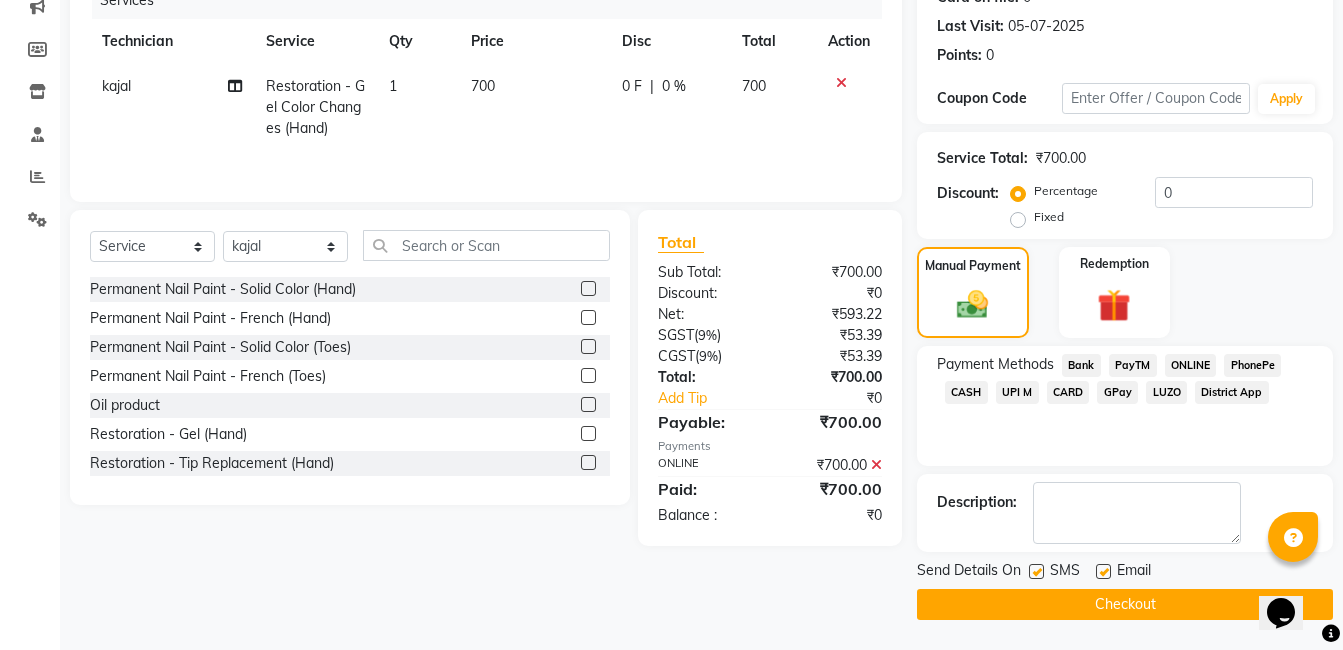 click on "Checkout" 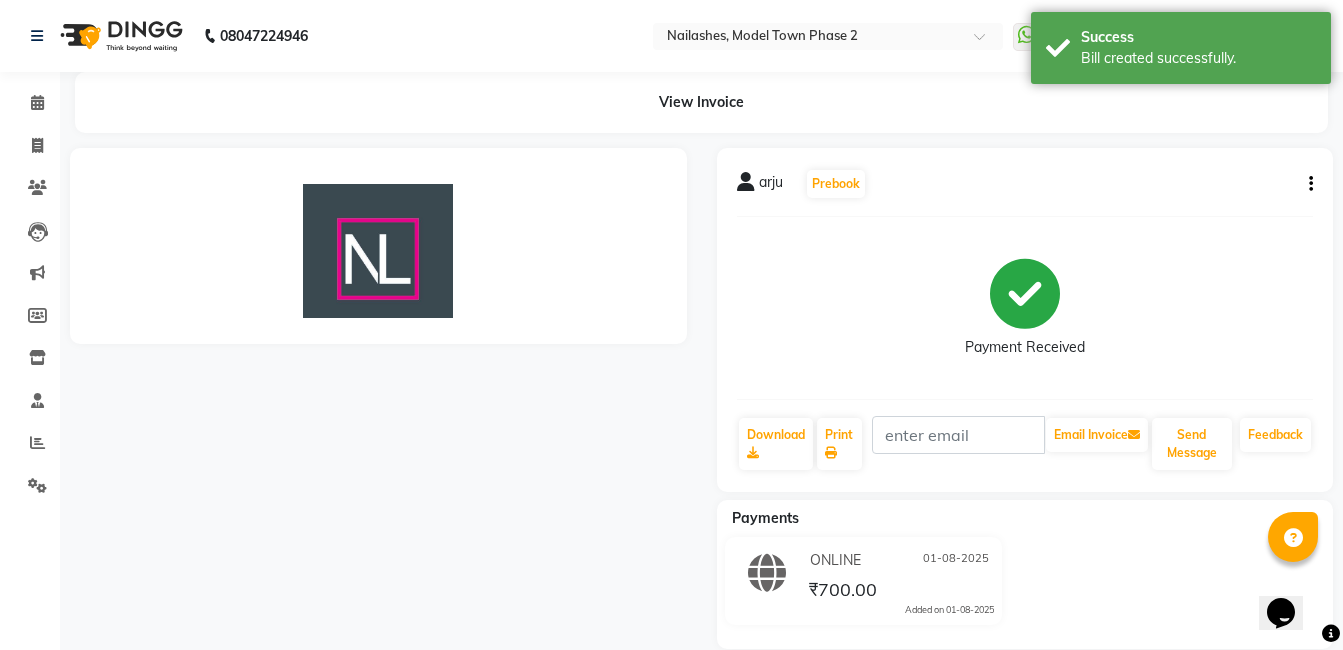 scroll, scrollTop: 0, scrollLeft: 0, axis: both 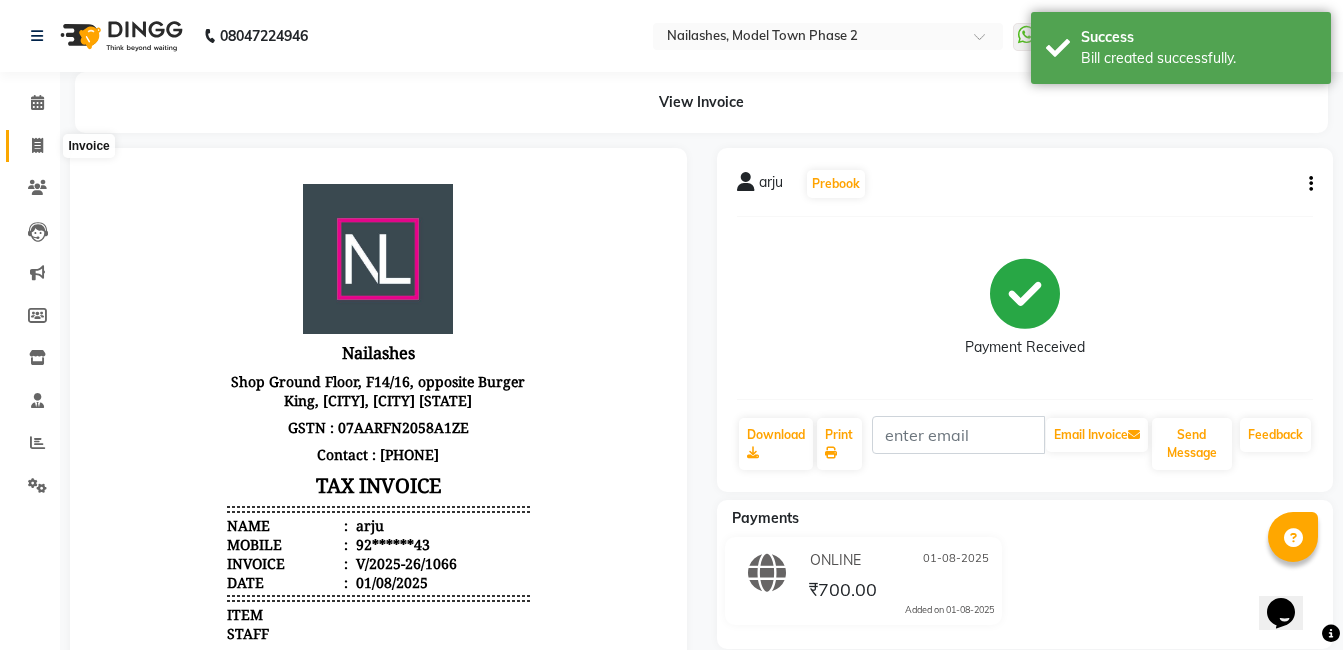 click 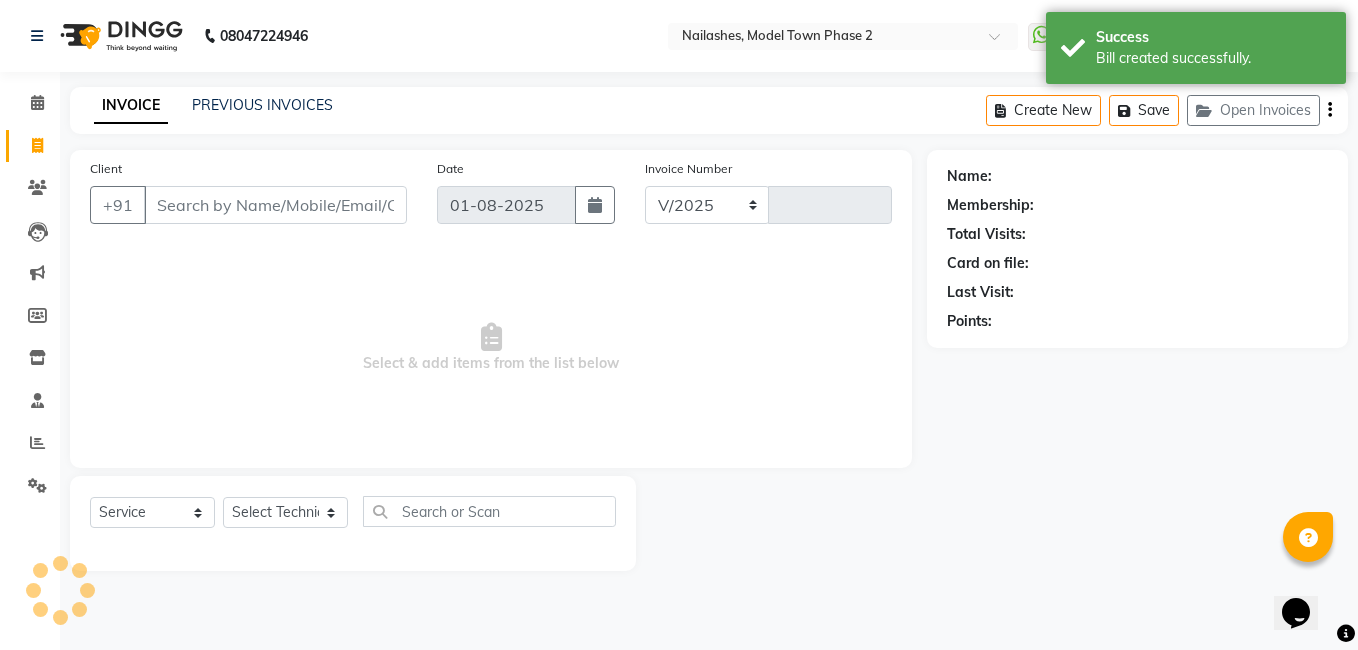 select on "3840" 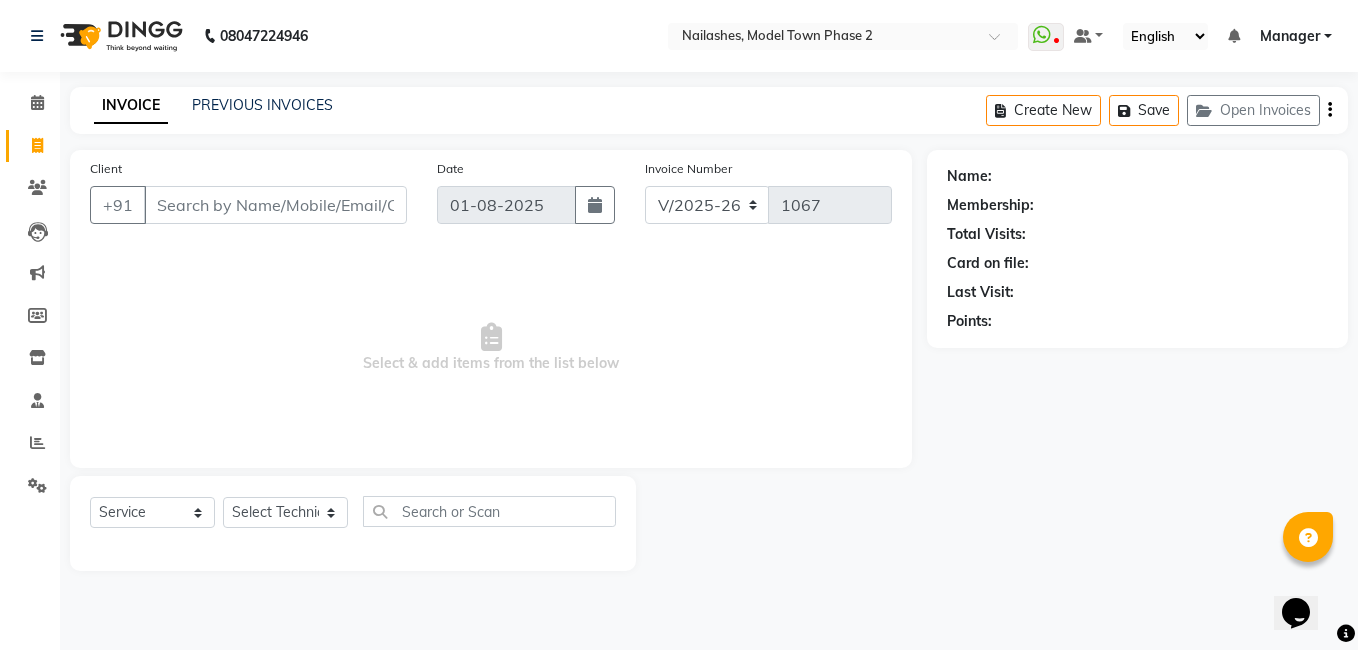 click on "INVOICE PREVIOUS INVOICES Create New   Save   Open Invoices" 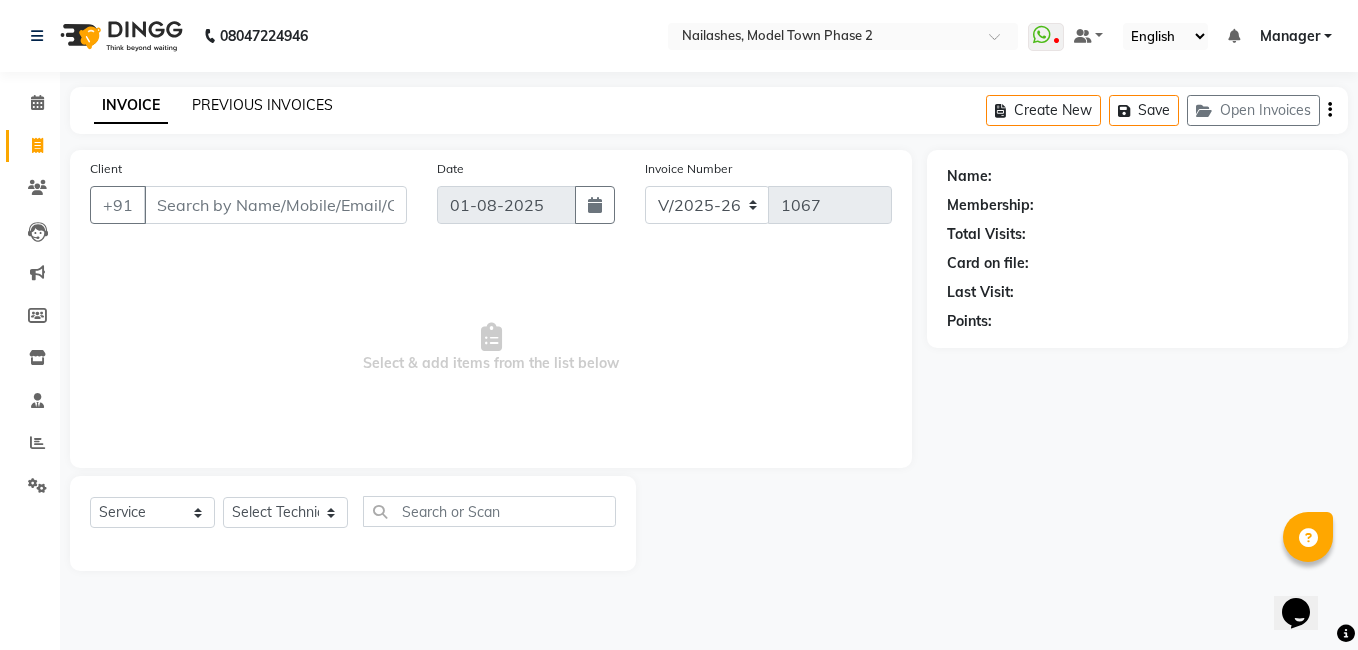 click on "PREVIOUS INVOICES" 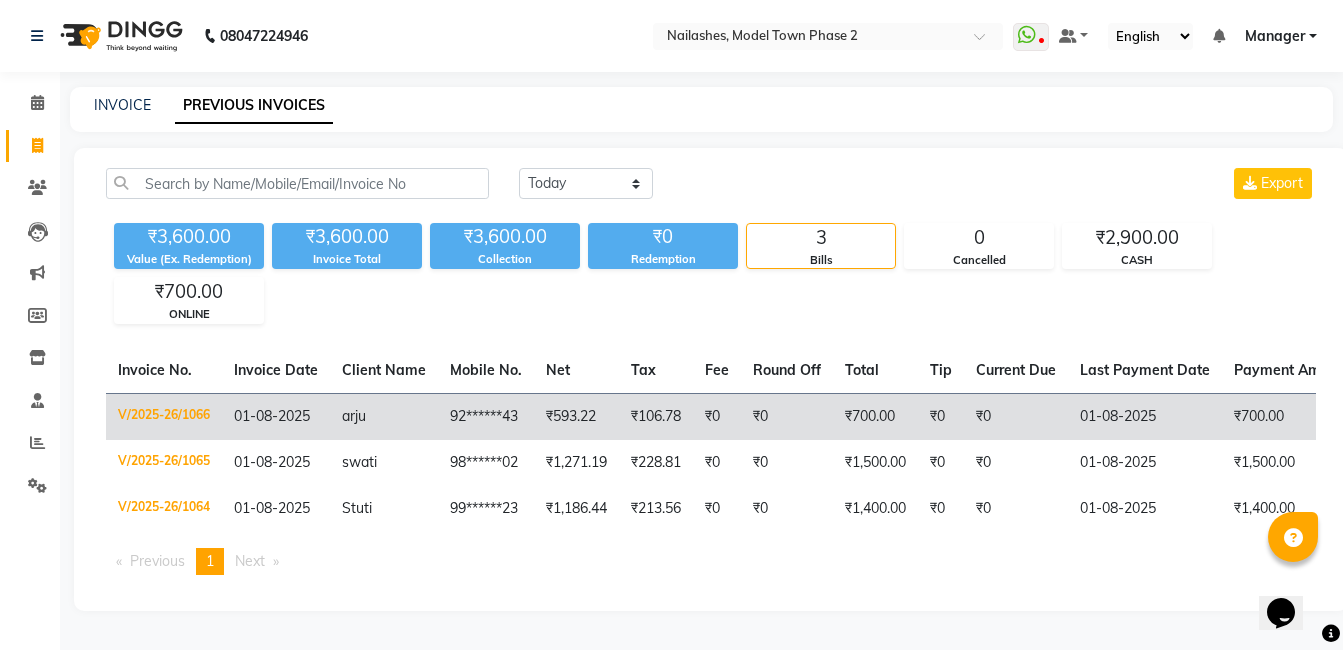 click on "₹593.22" 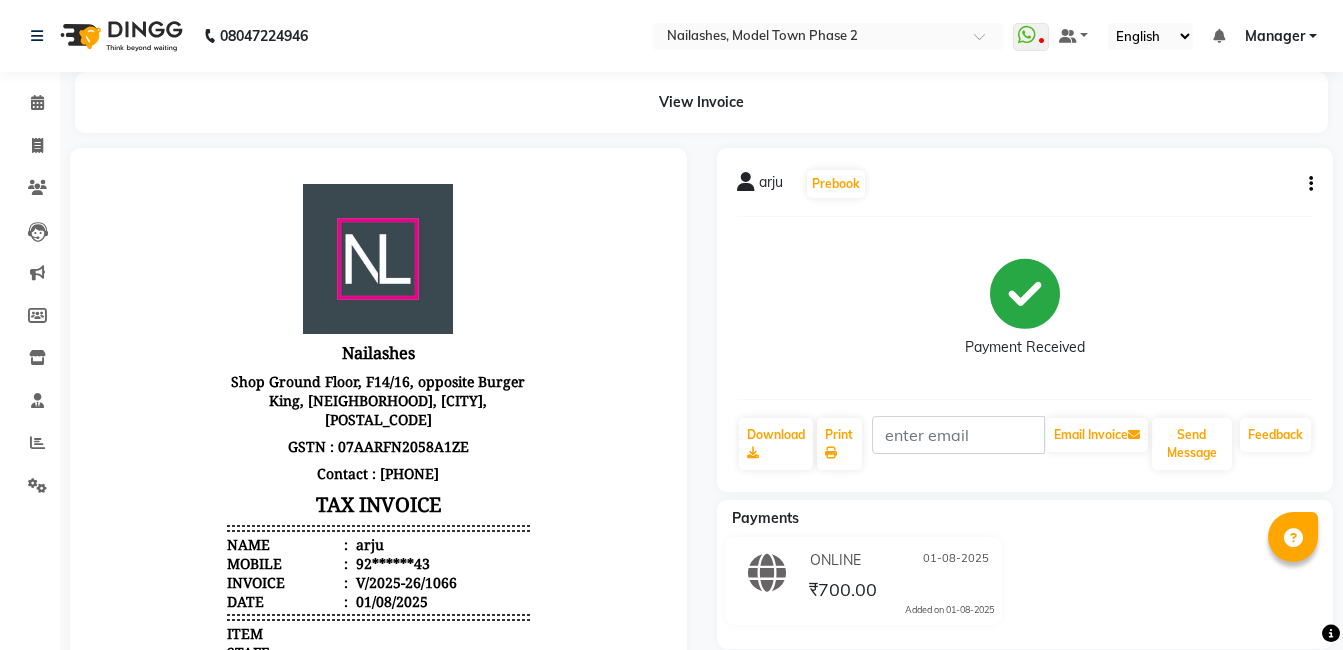 scroll, scrollTop: 0, scrollLeft: 0, axis: both 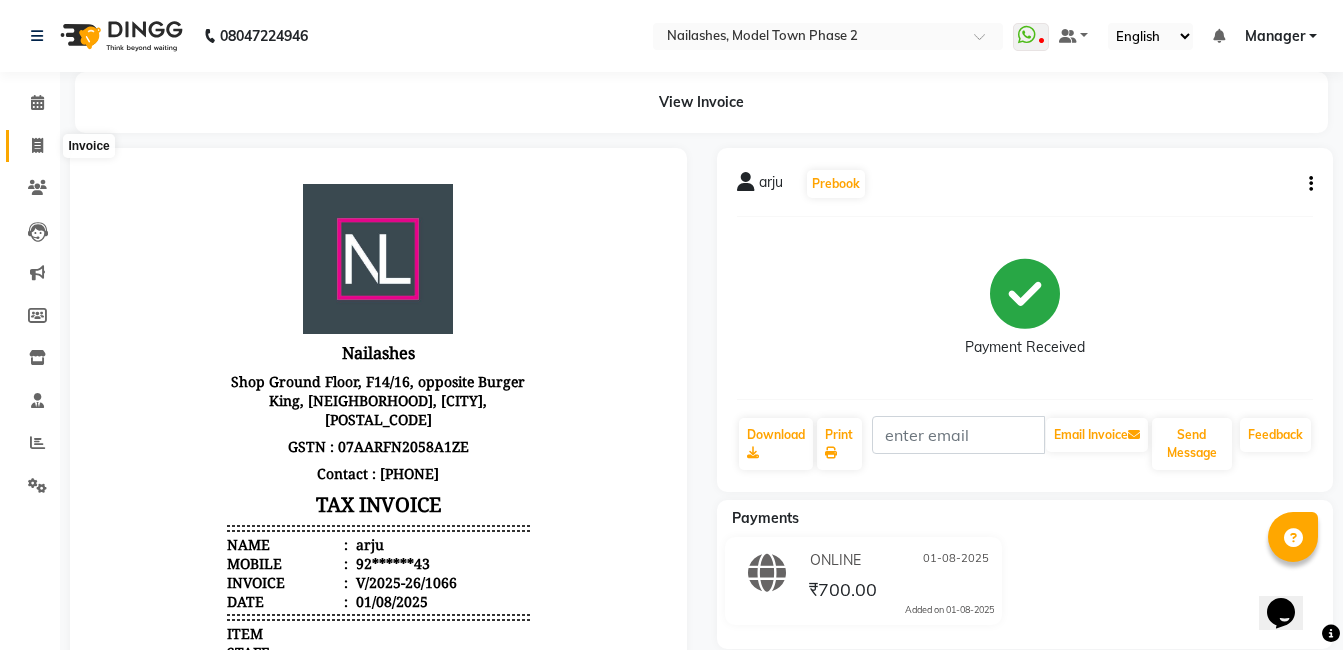 click 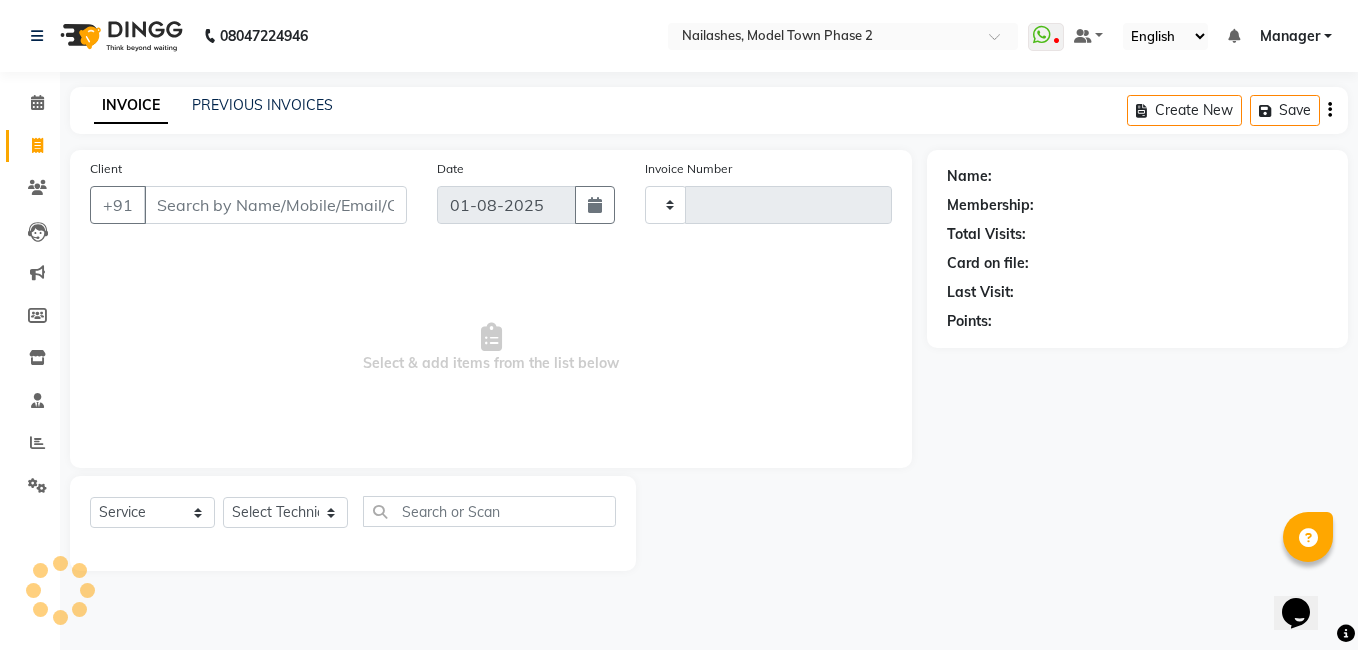 type on "1067" 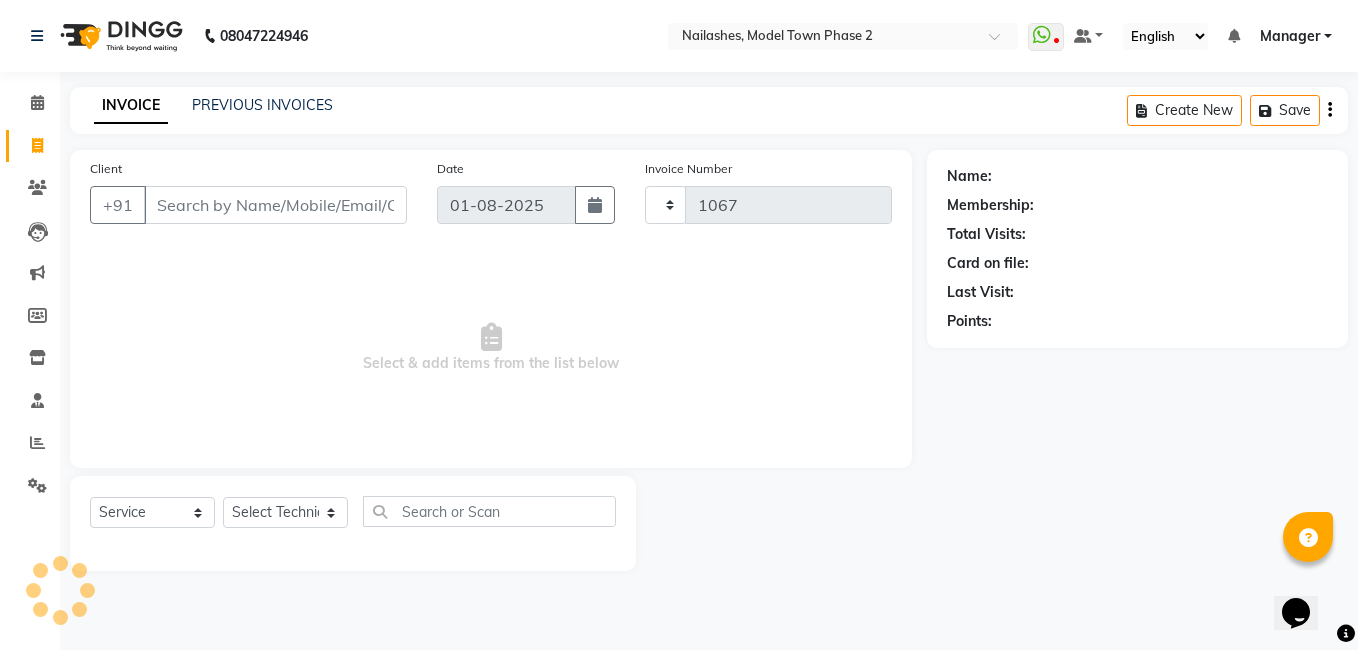 select on "3840" 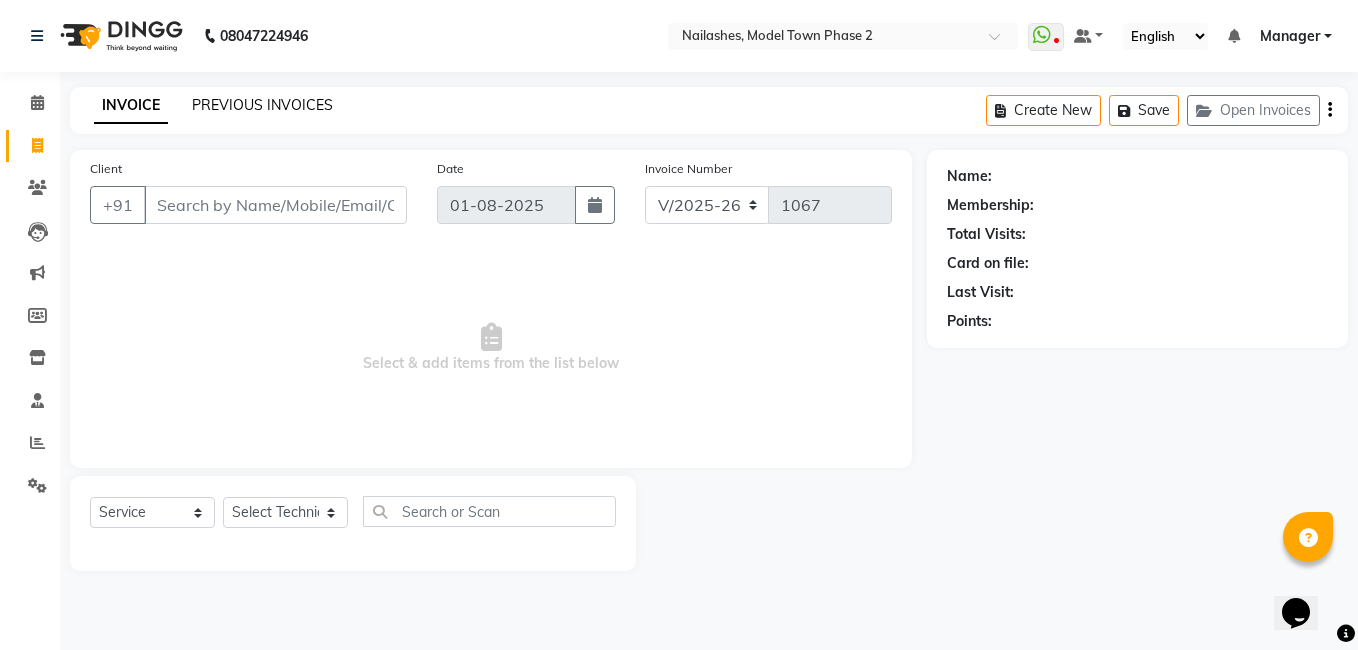 click on "PREVIOUS INVOICES" 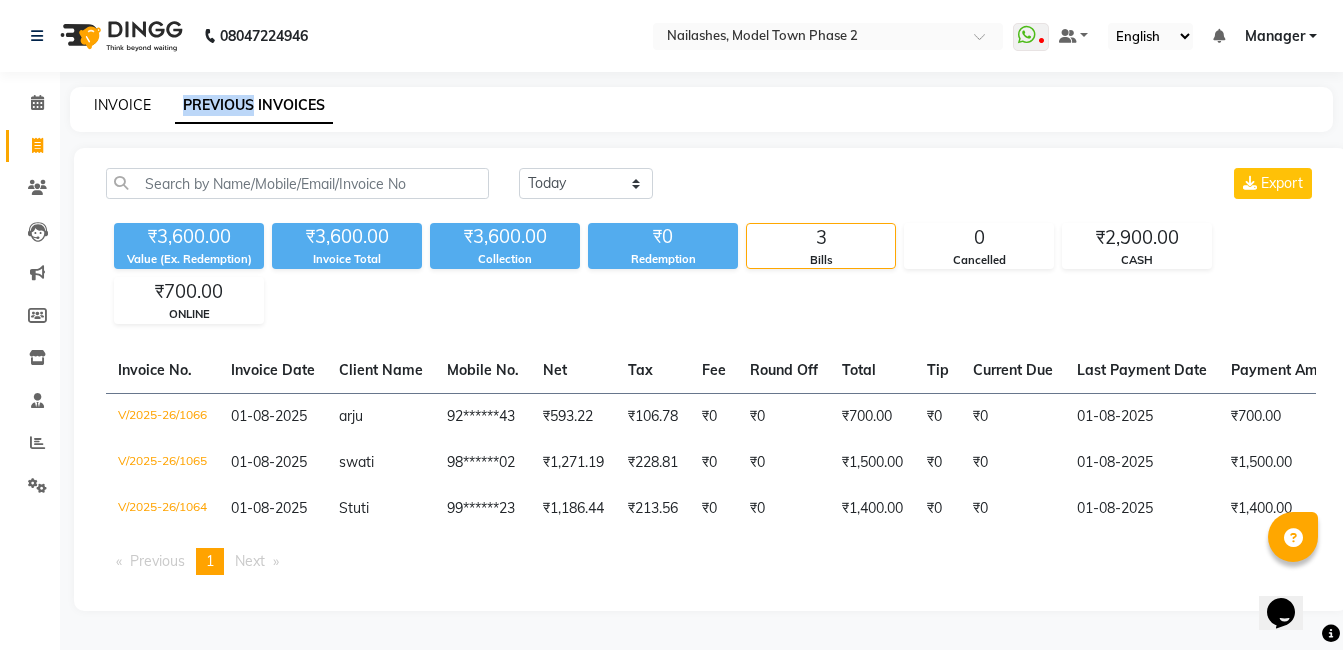 click on "INVOICE" 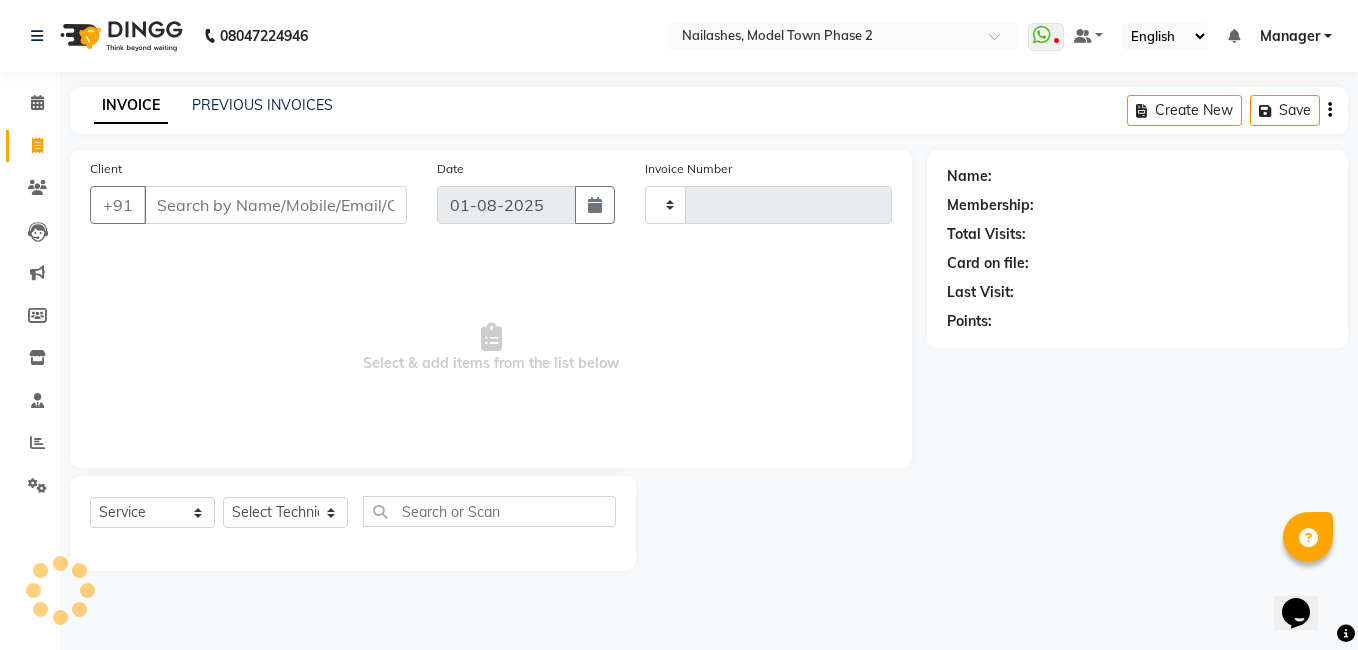 type on "1067" 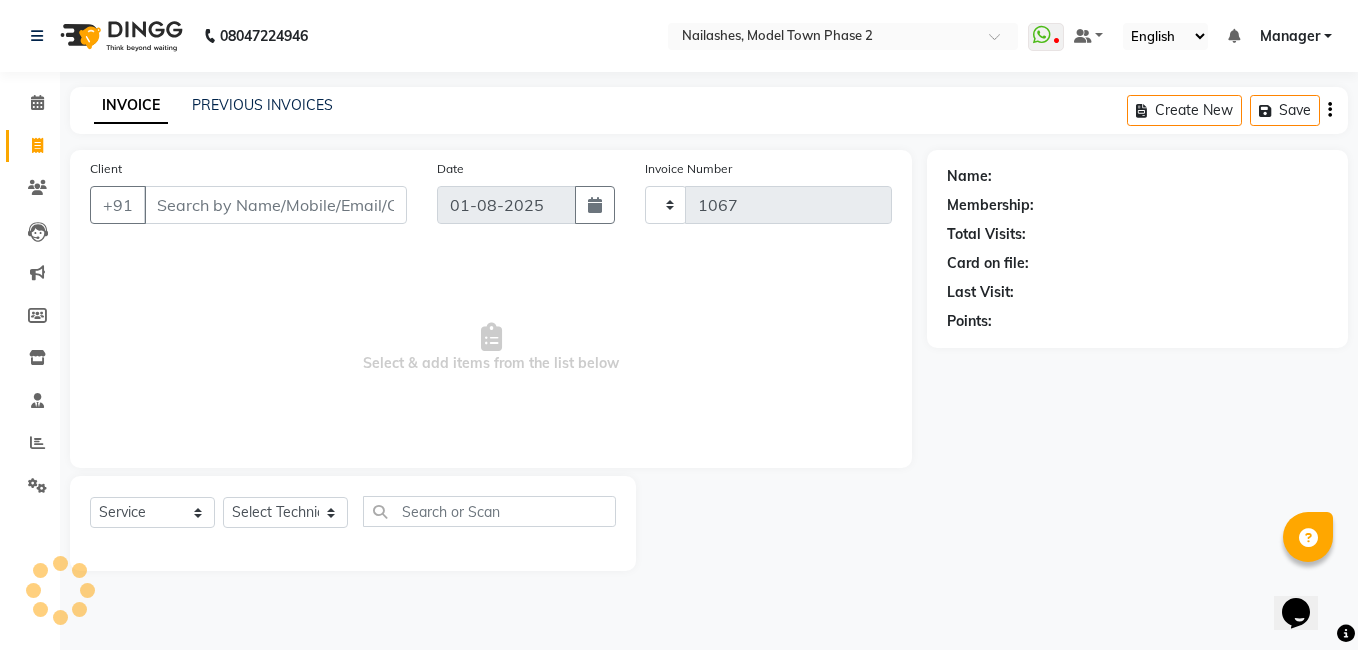 select on "3840" 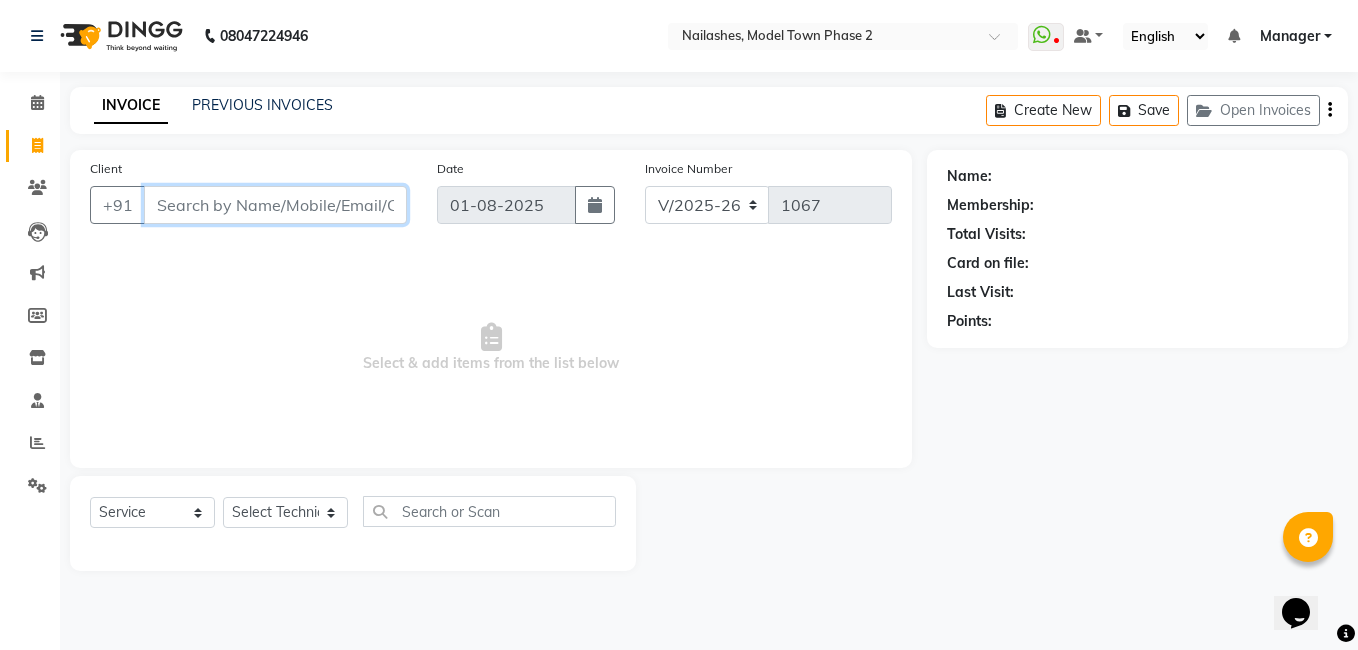 click on "Client" at bounding box center (275, 205) 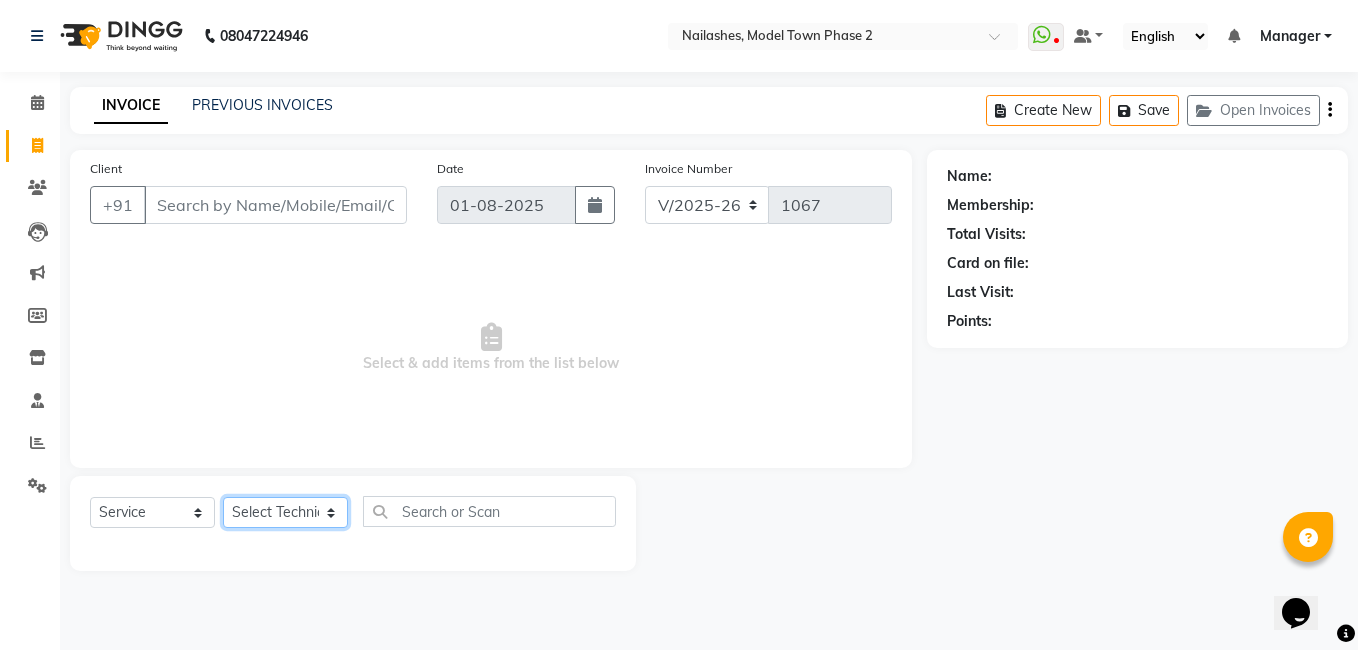 click on "Select Technician [PERSON] [PERSON] [PERSON] Manager [PERSON] [PERSON] [PERSON] [PERSON] [PERSON]" 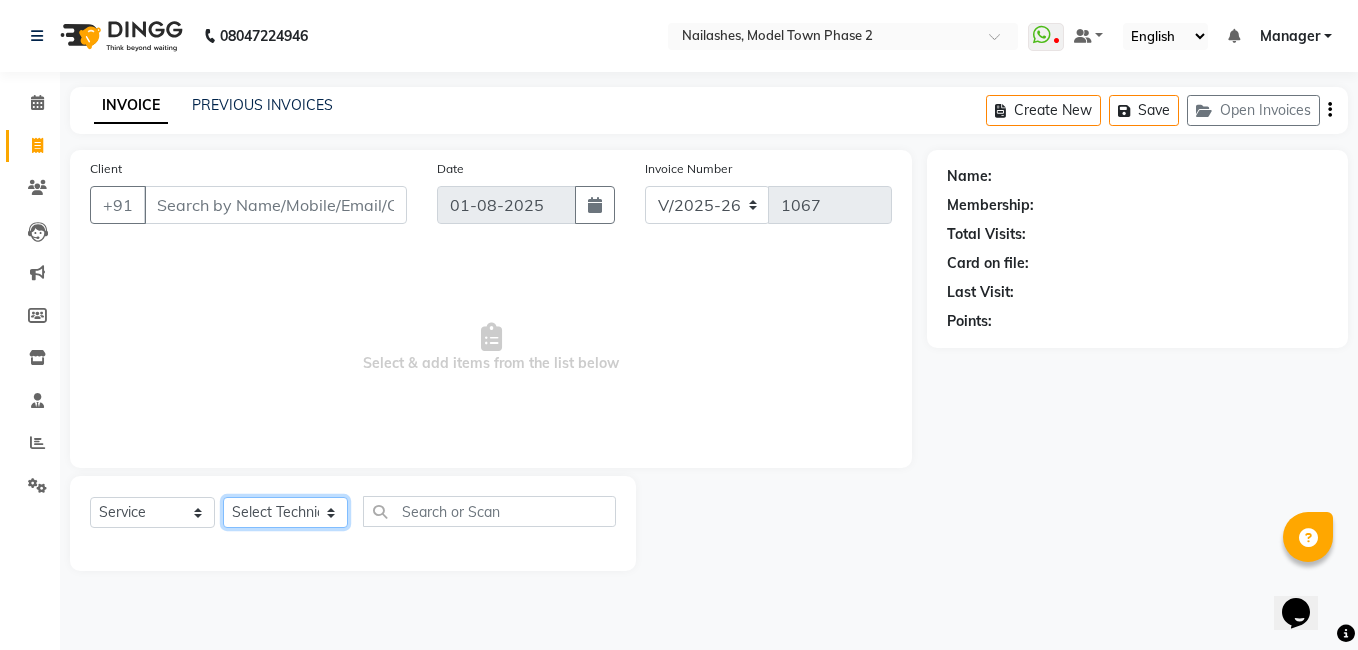 select on "86355" 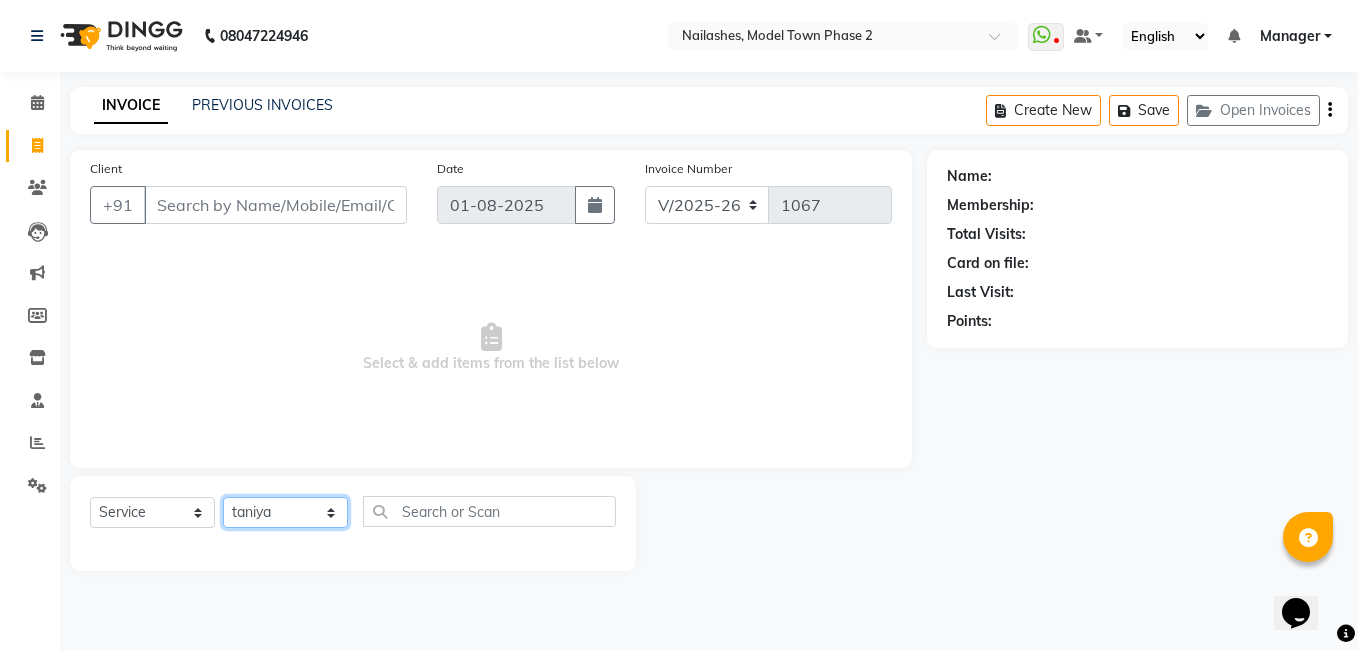 click on "Select Technician [PERSON] [PERSON] [PERSON] Manager [PERSON] [PERSON] [PERSON] [PERSON] [PERSON]" 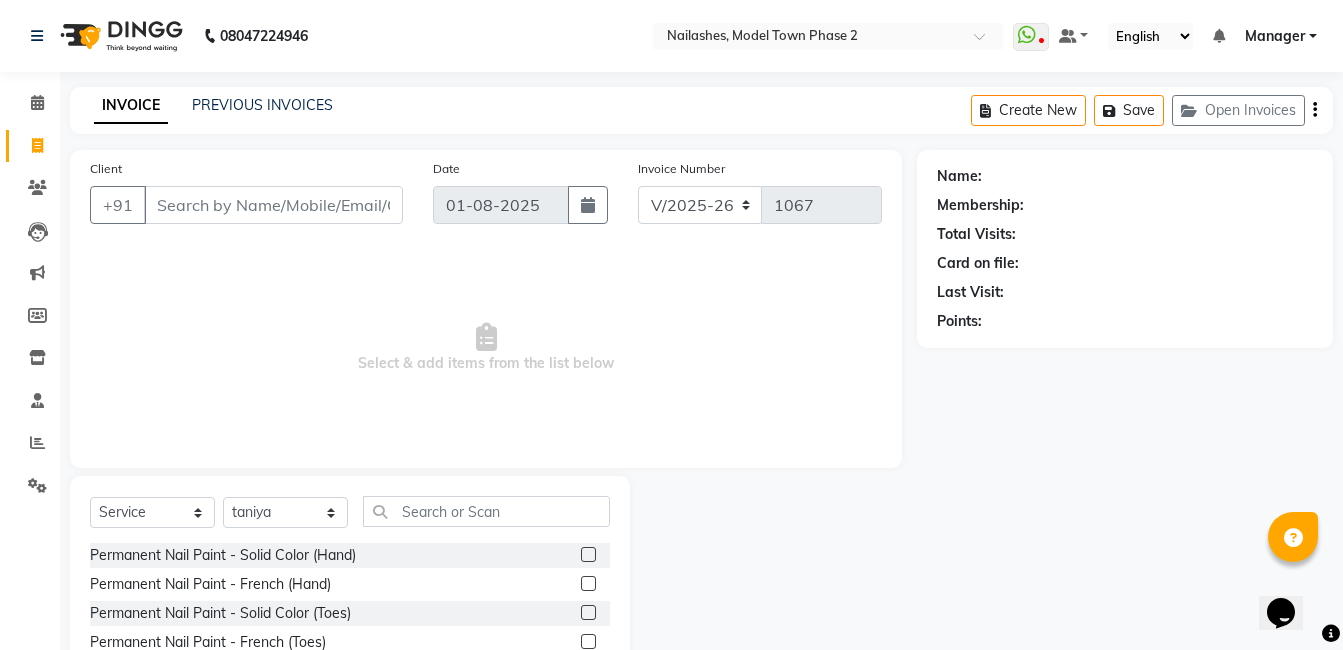 drag, startPoint x: 466, startPoint y: 481, endPoint x: 479, endPoint y: 506, distance: 28.178005 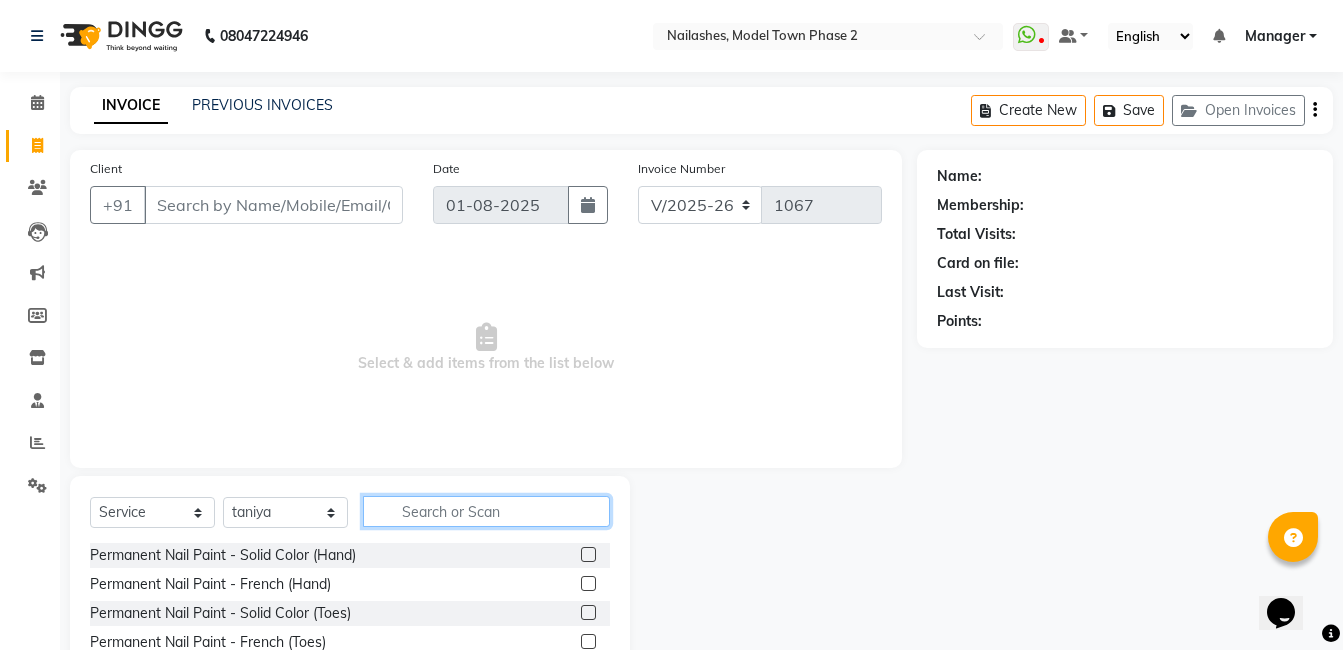 click 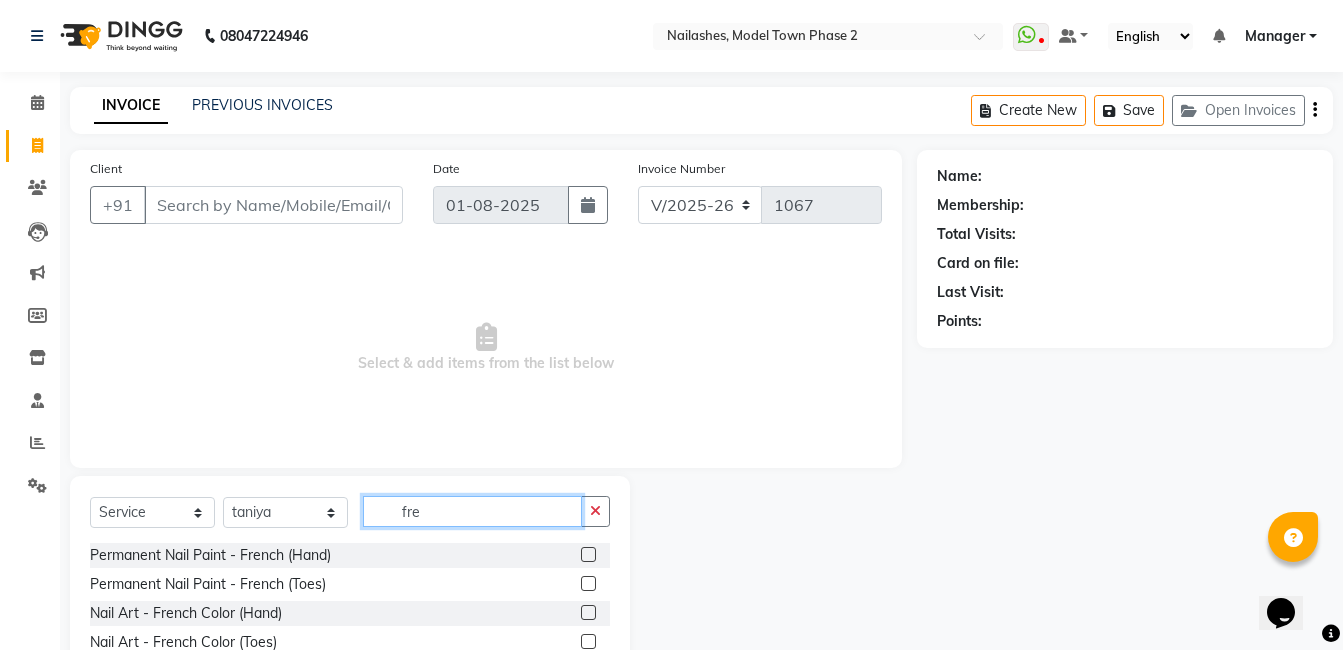 type on "fre" 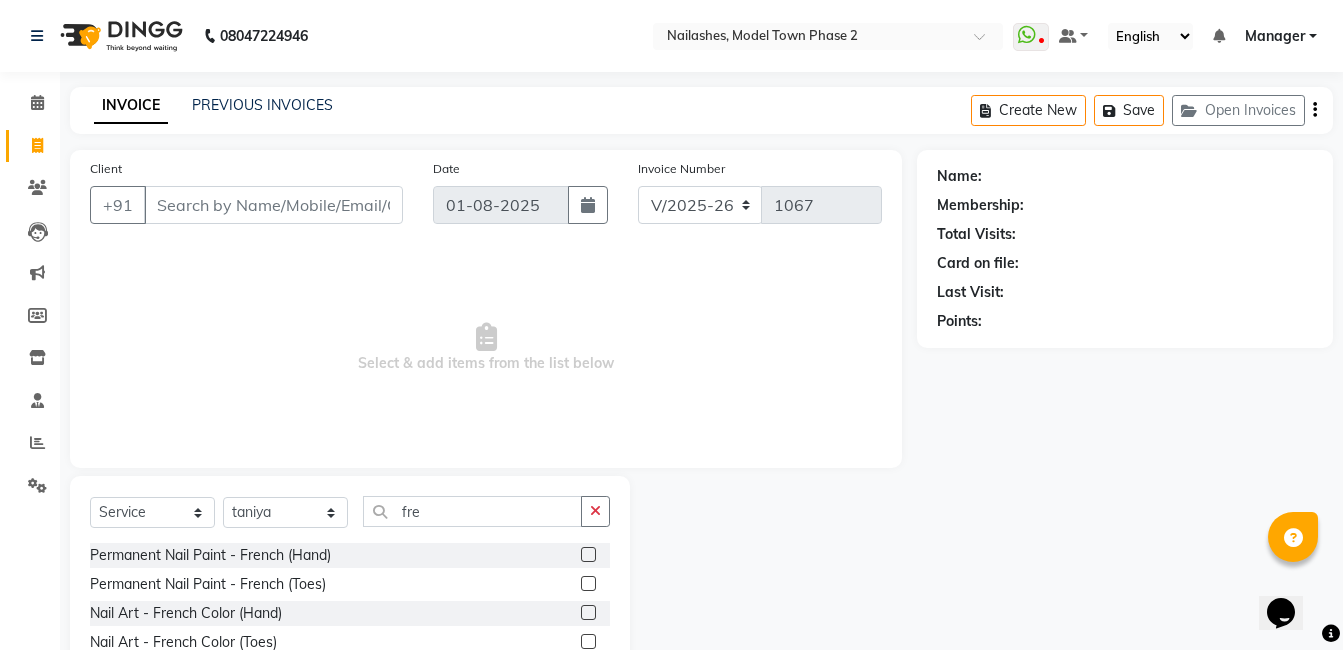 click 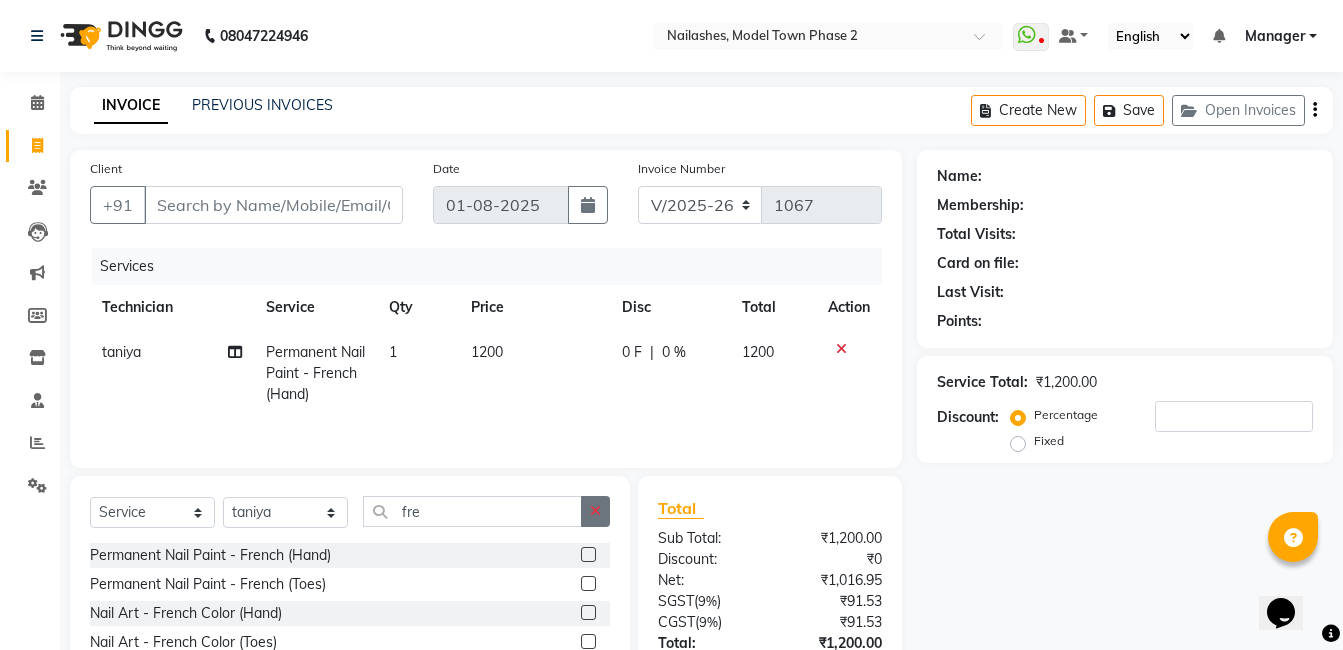 checkbox on "false" 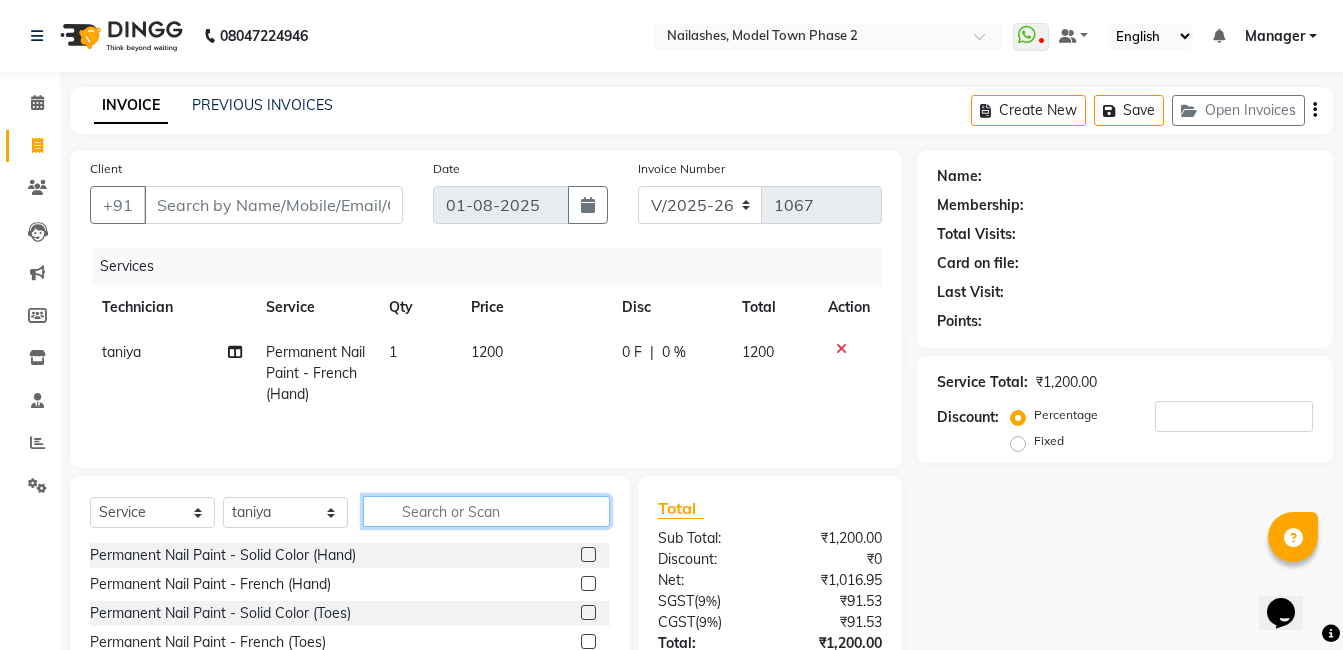 click 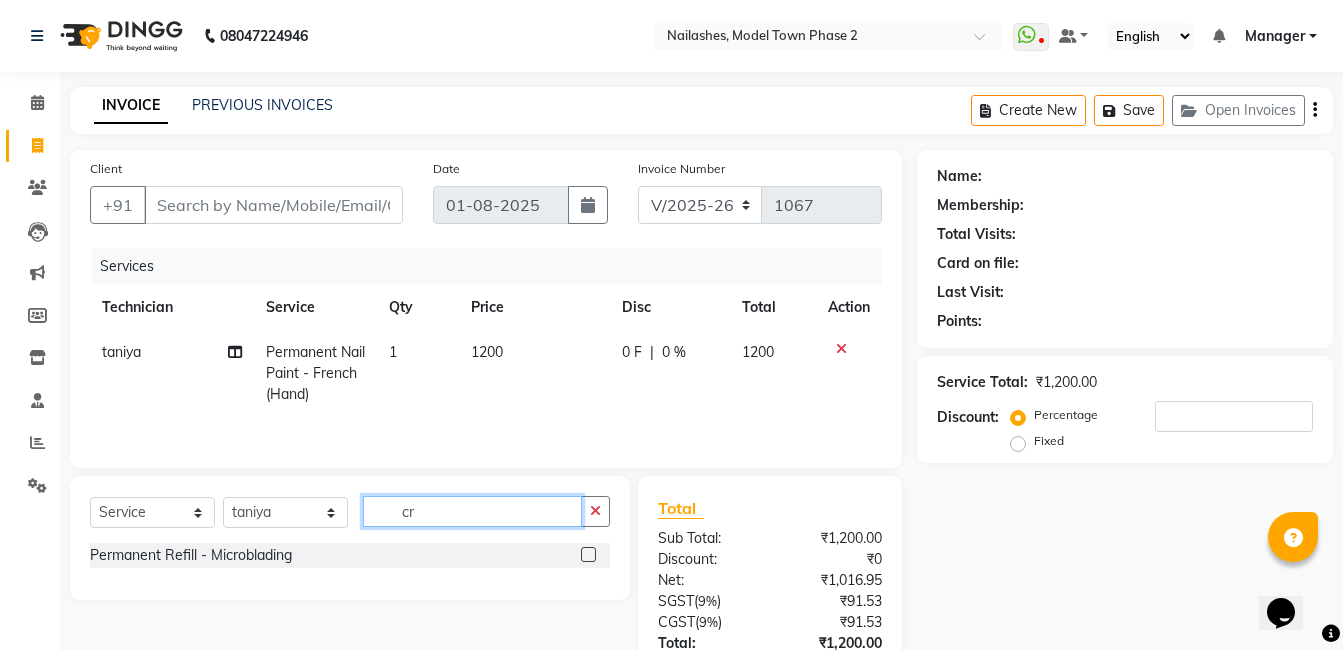 type on "c" 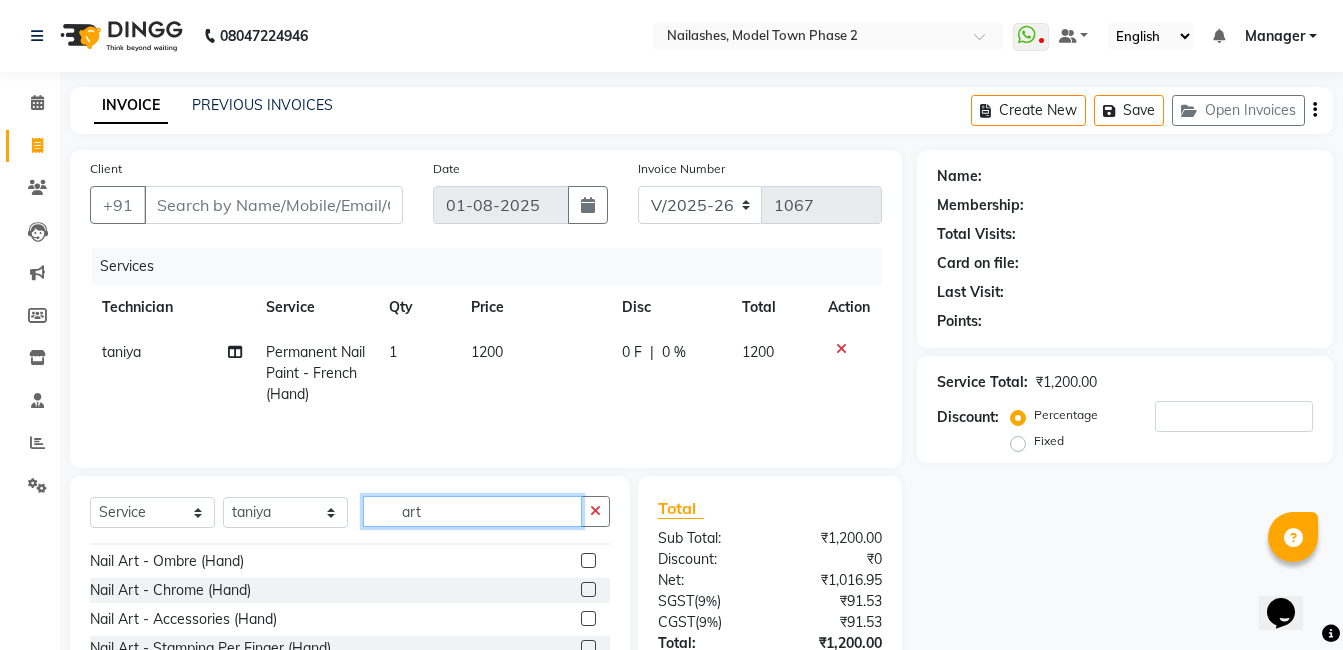 scroll, scrollTop: 200, scrollLeft: 0, axis: vertical 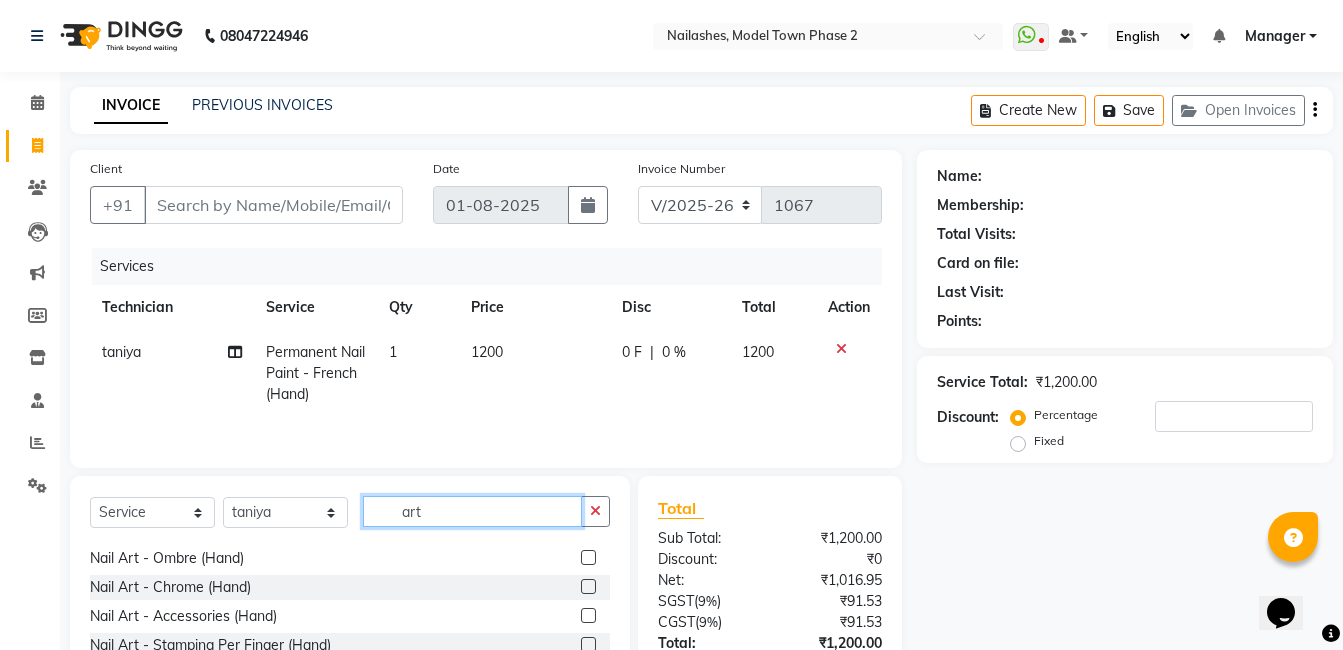 type on "art" 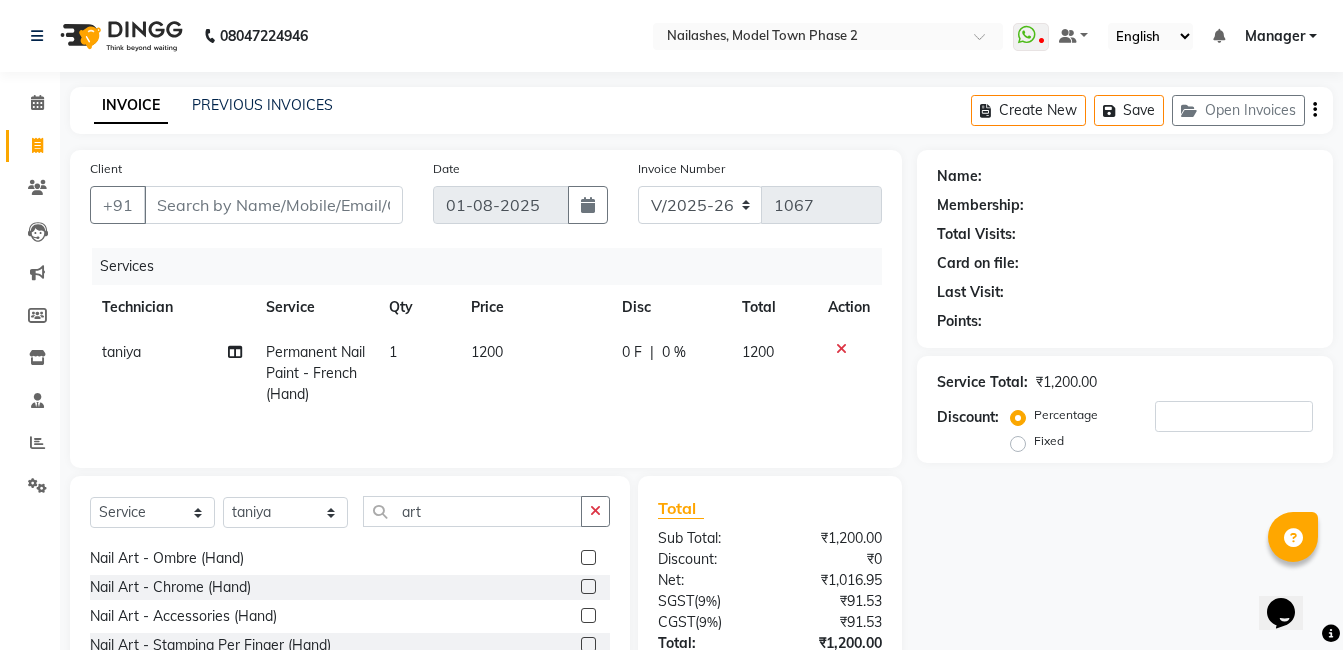 click 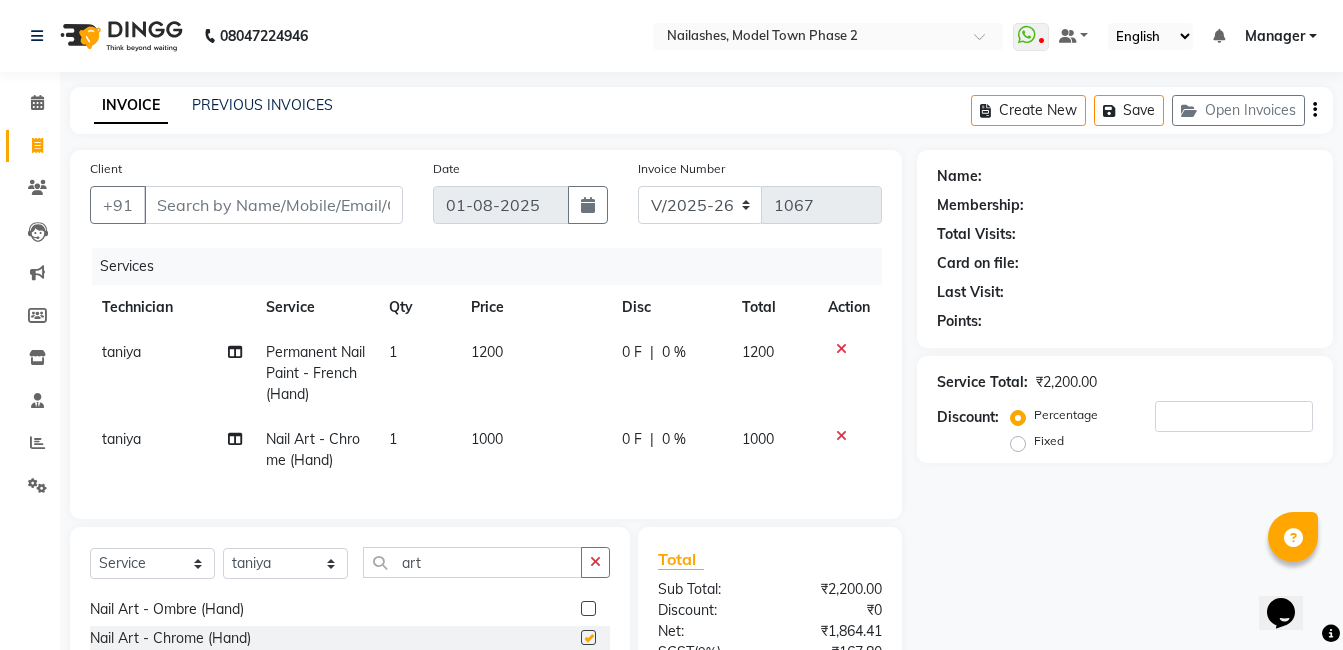 checkbox on "false" 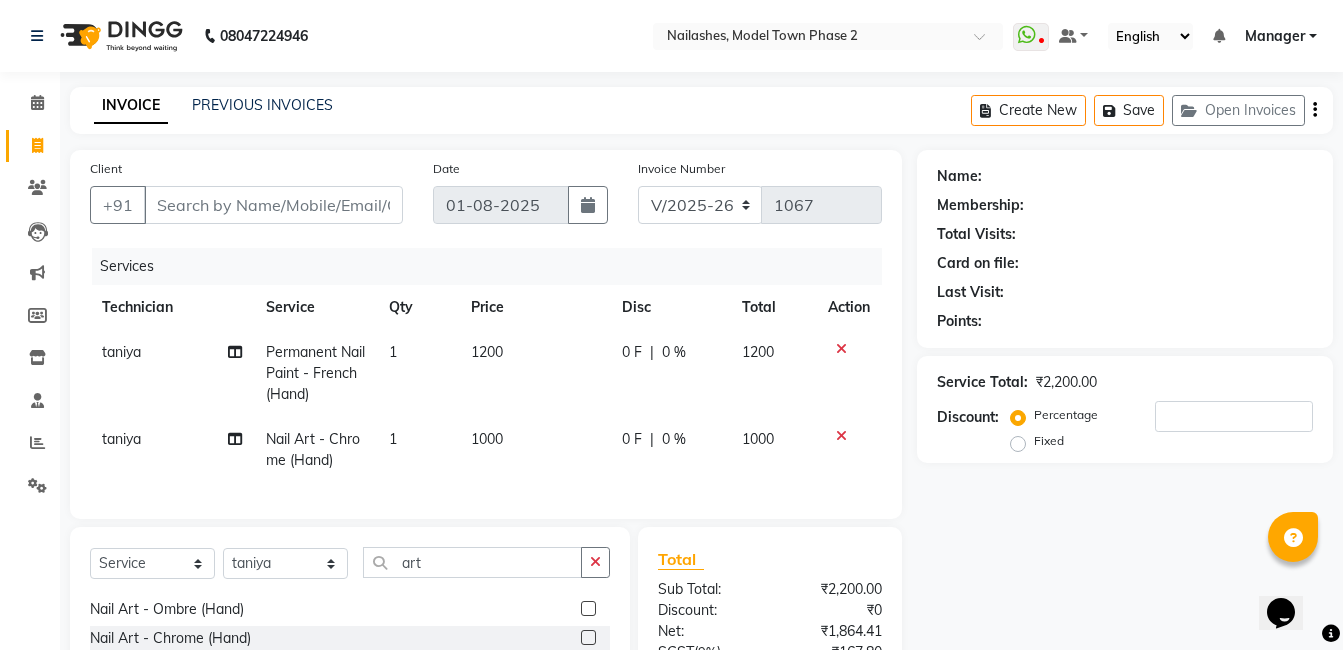 click on "1" 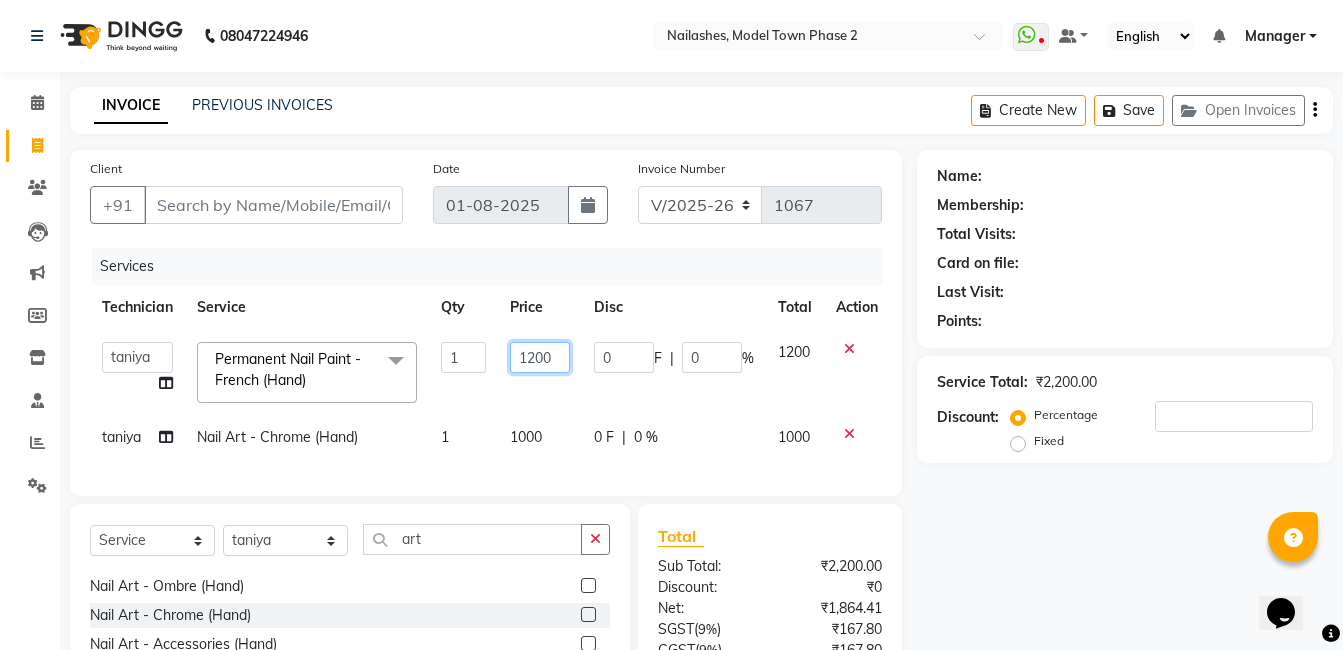 click on "1200" 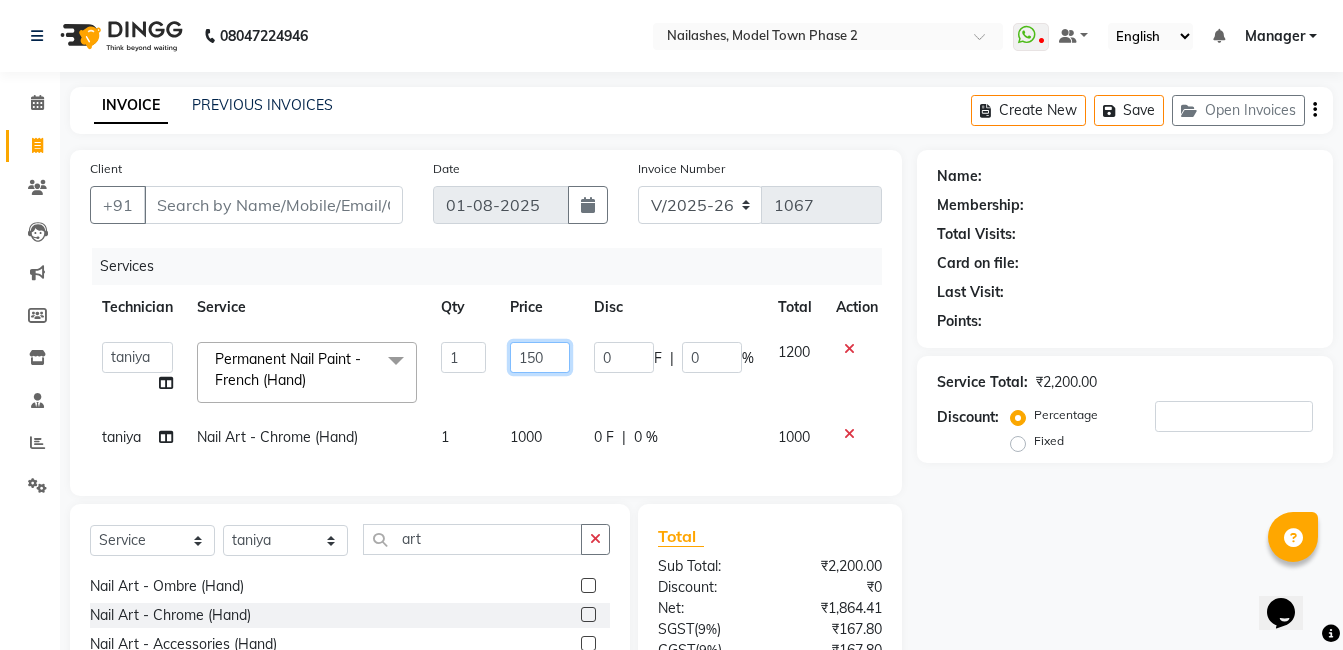 type on "1500" 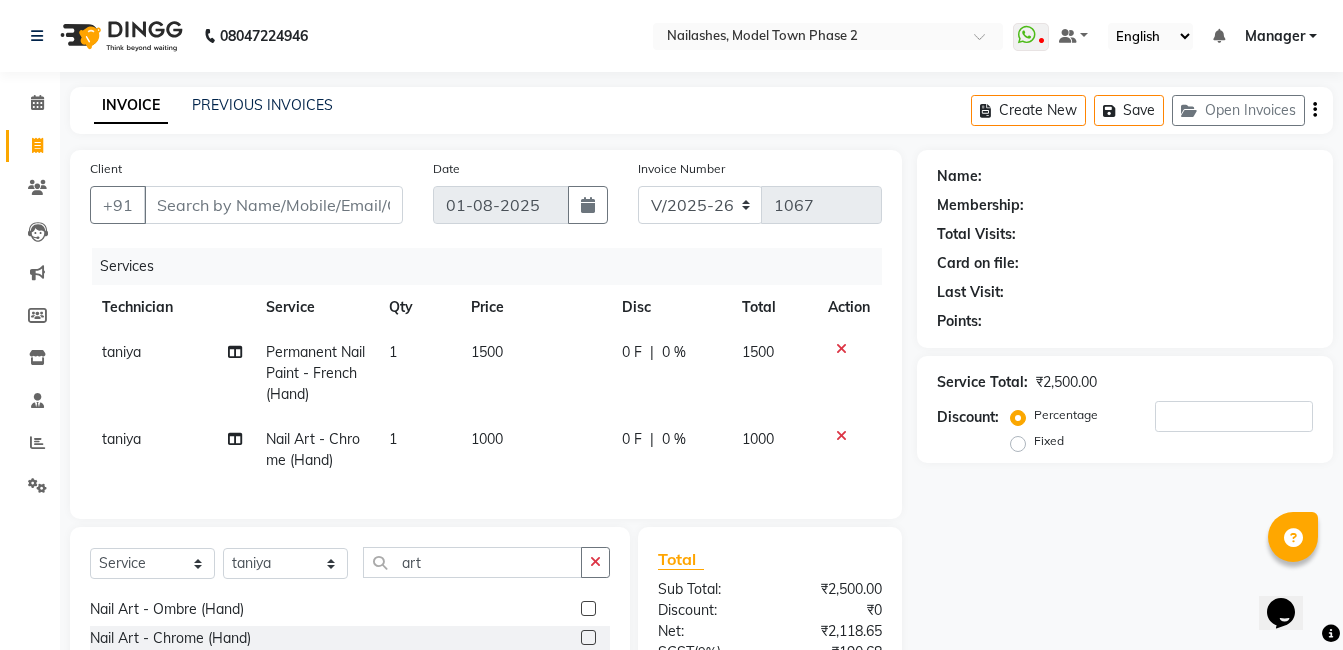 click on "1000" 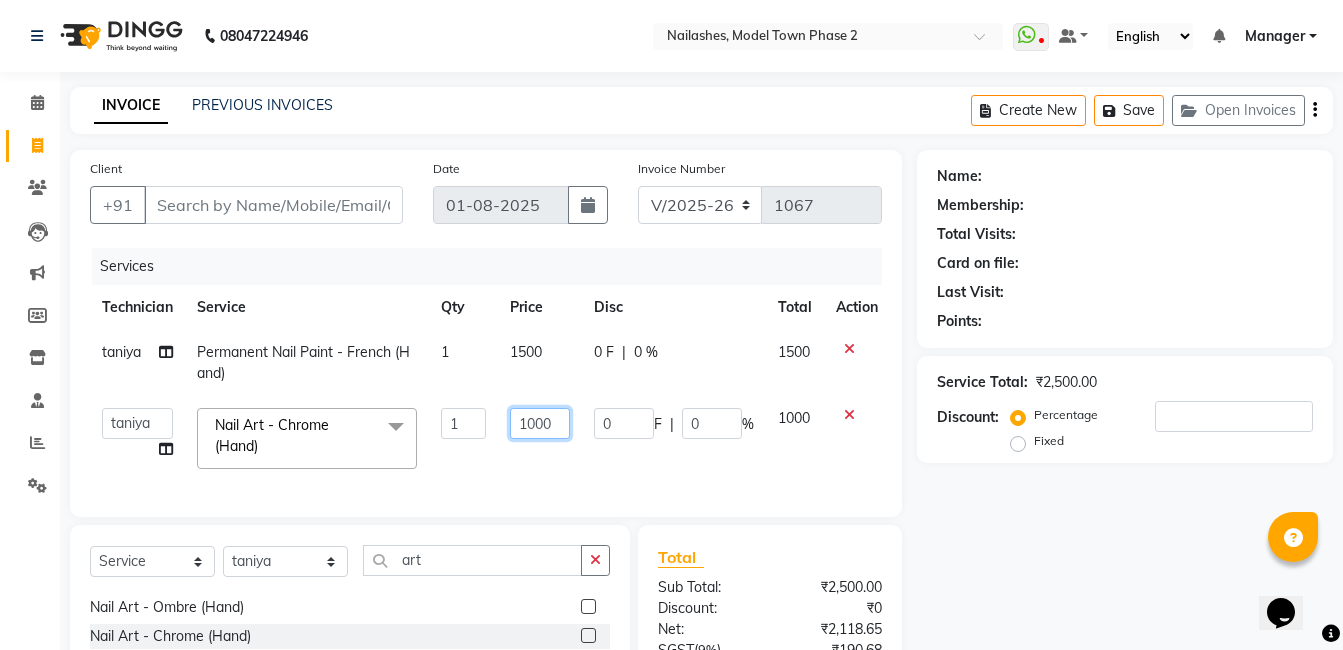 click on "1000" 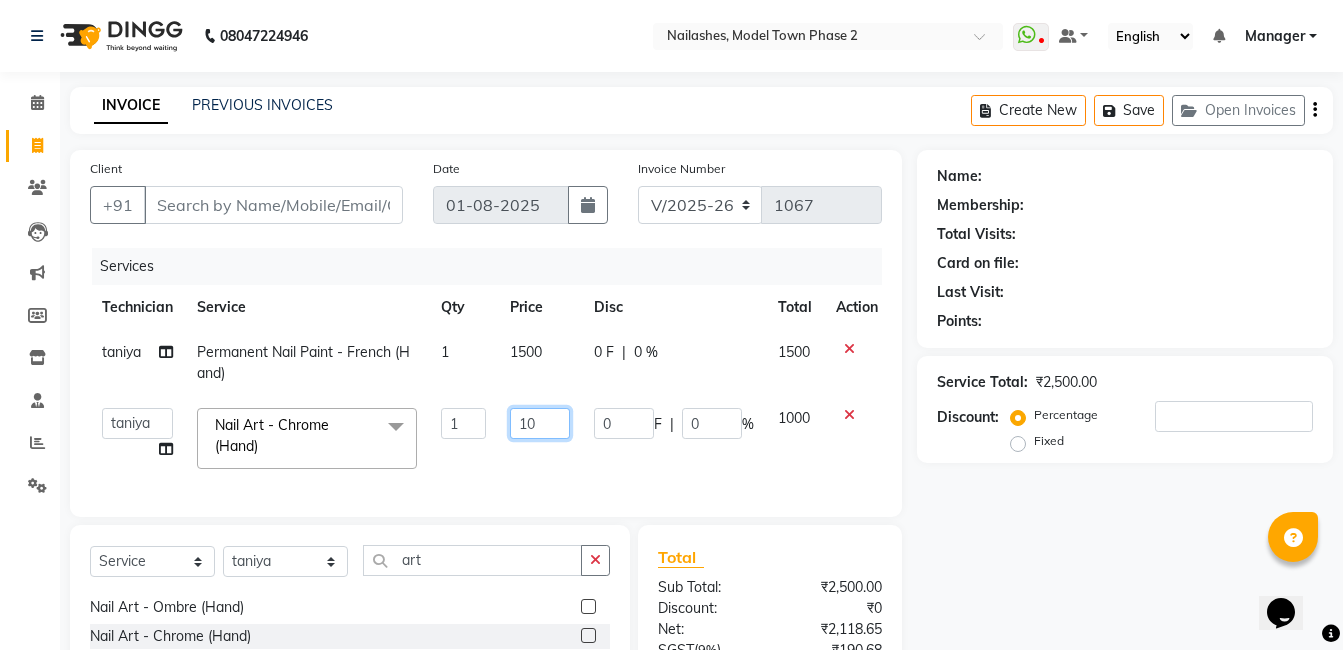 type on "1" 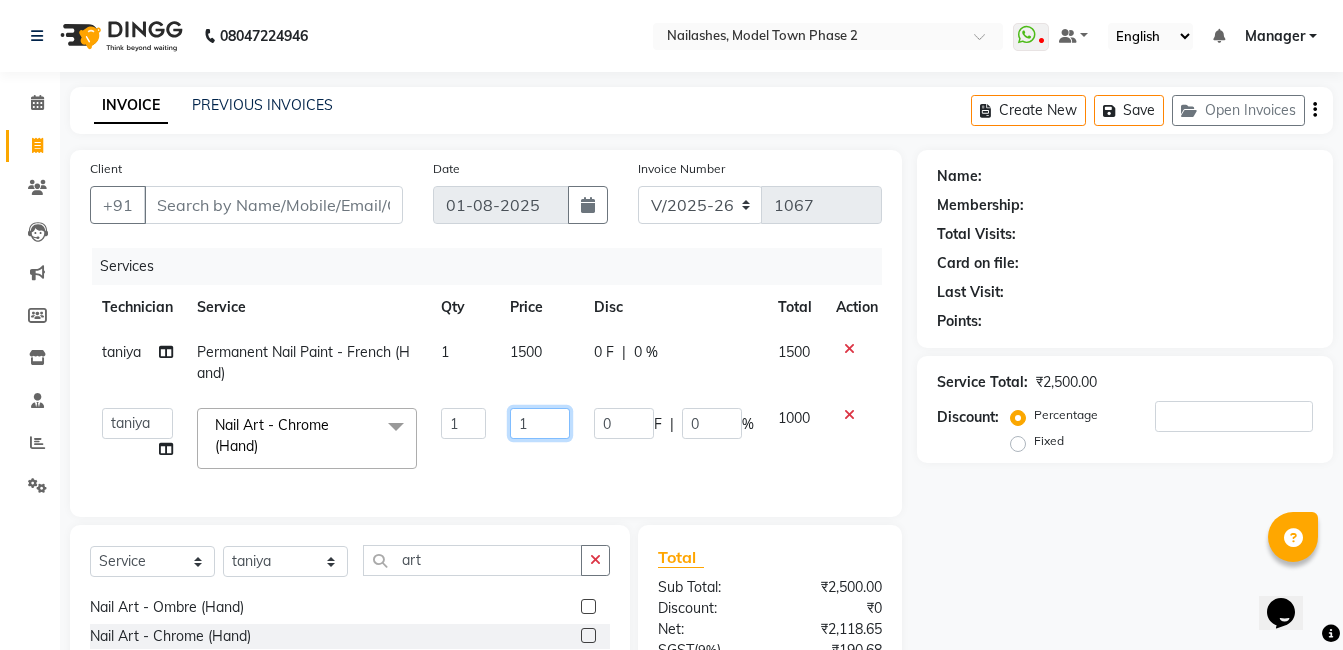 type 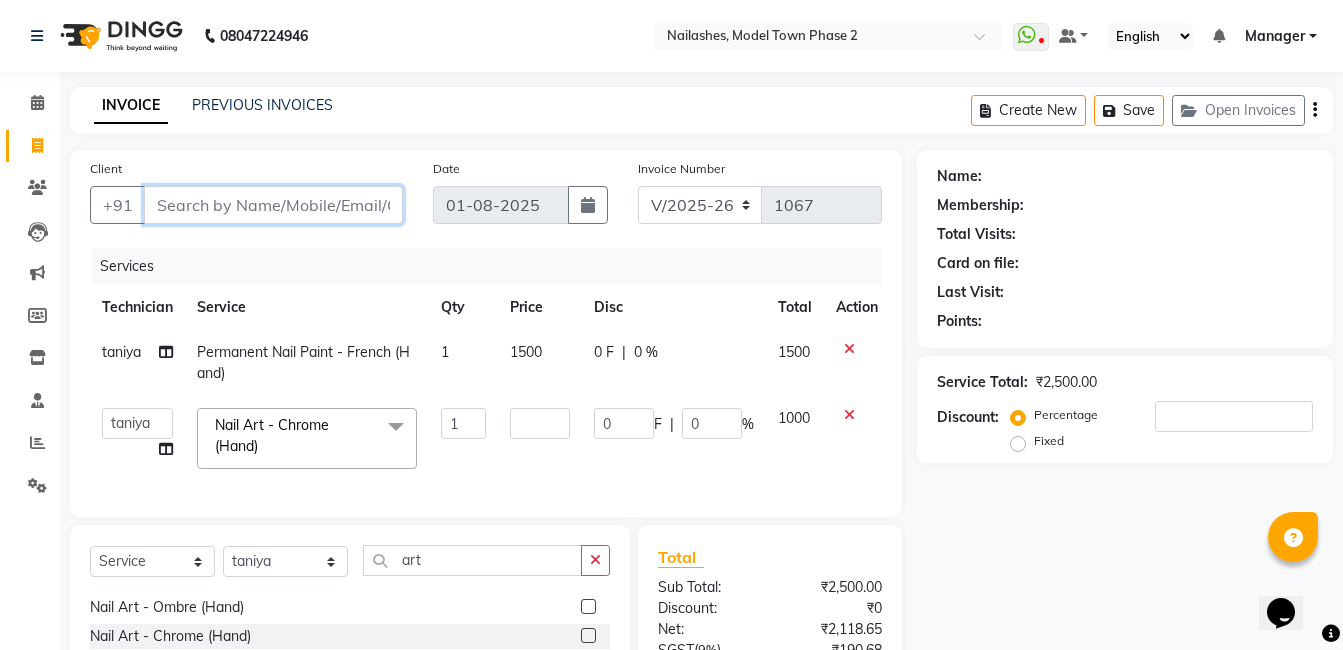 click on "Client" at bounding box center [273, 205] 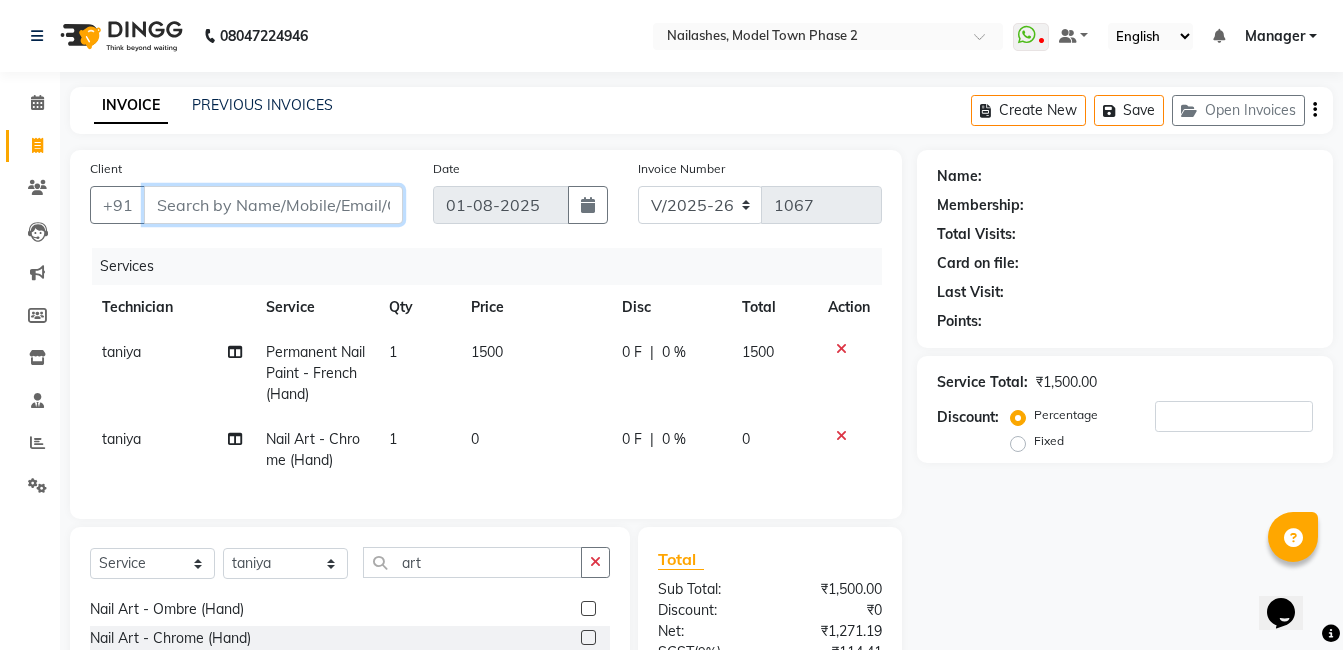 type on "9" 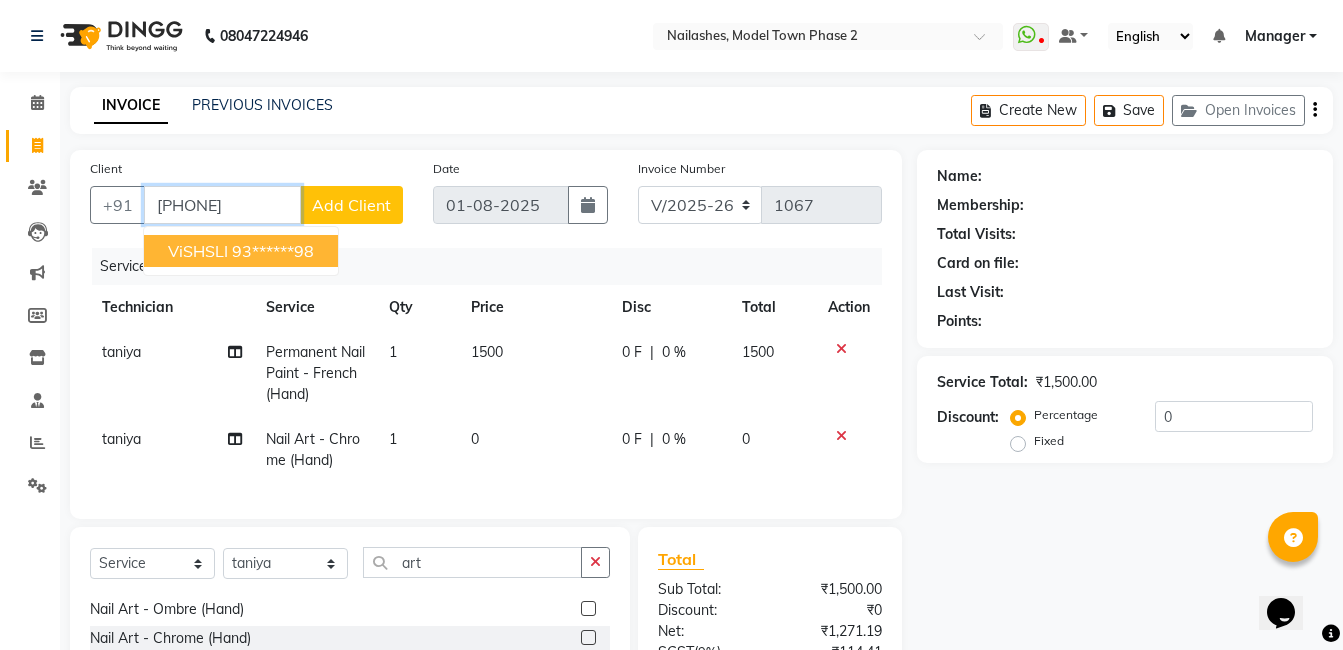 click on "93******98" at bounding box center (273, 251) 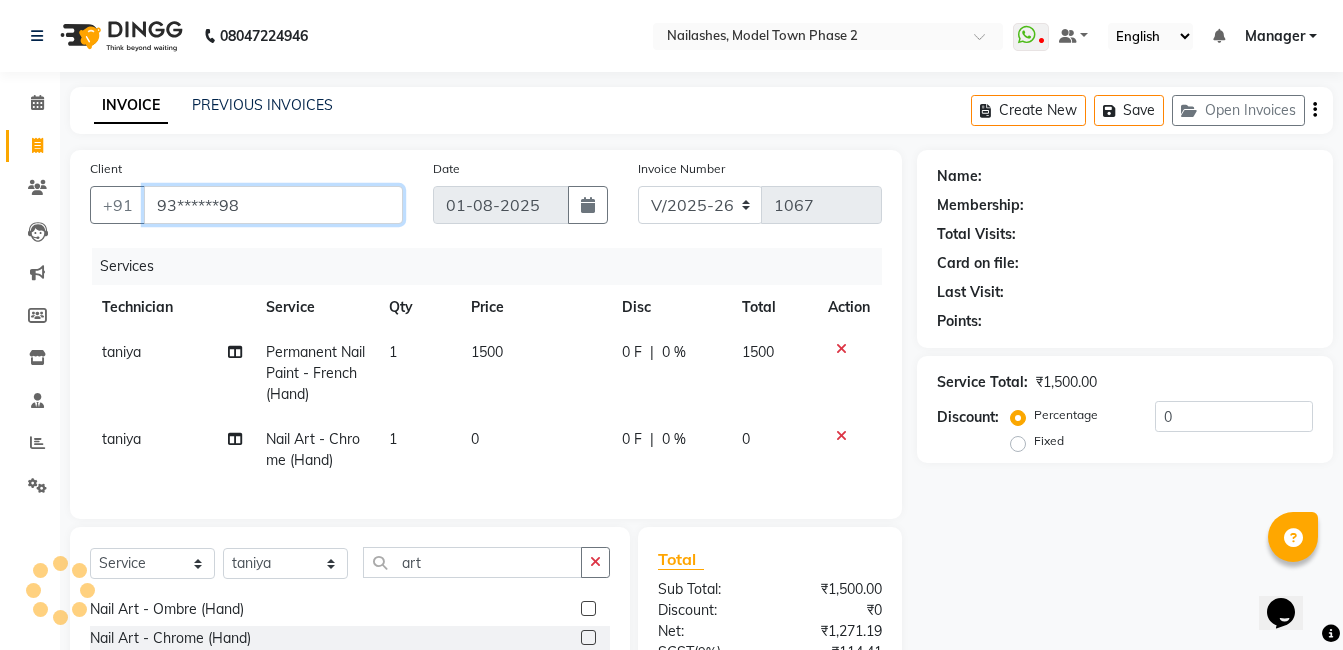 type on "93******98" 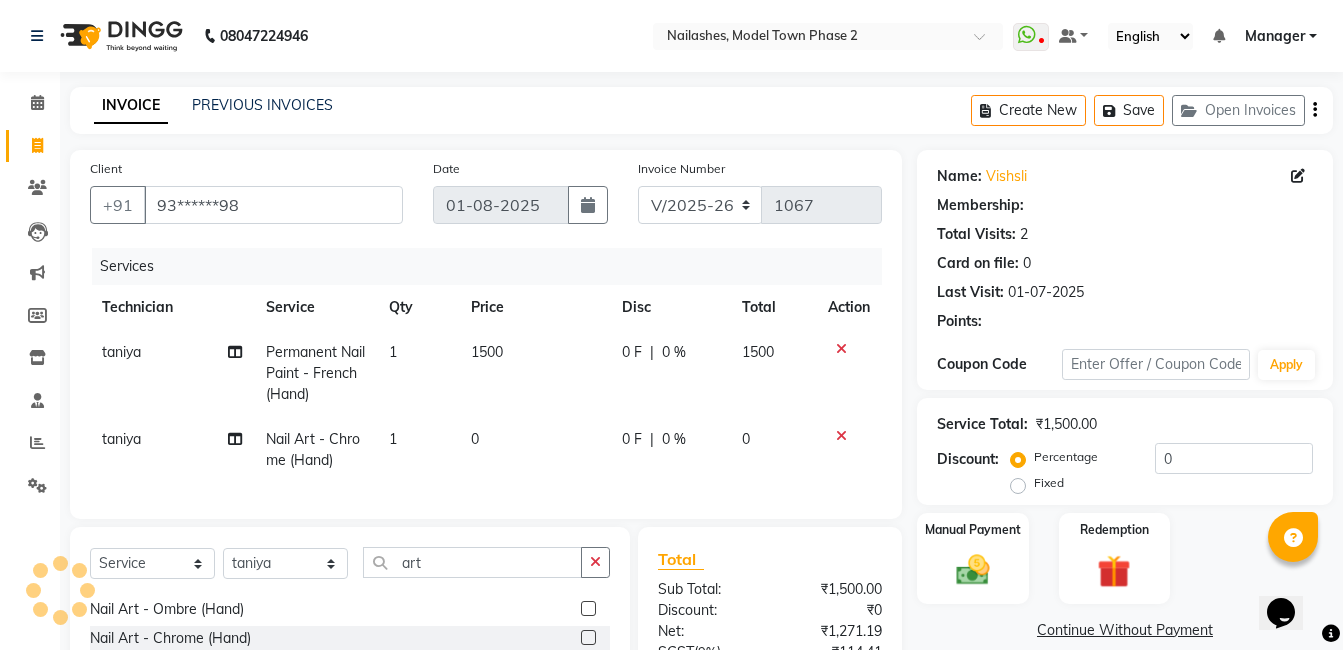 drag, startPoint x: 430, startPoint y: 461, endPoint x: 451, endPoint y: 448, distance: 24.698177 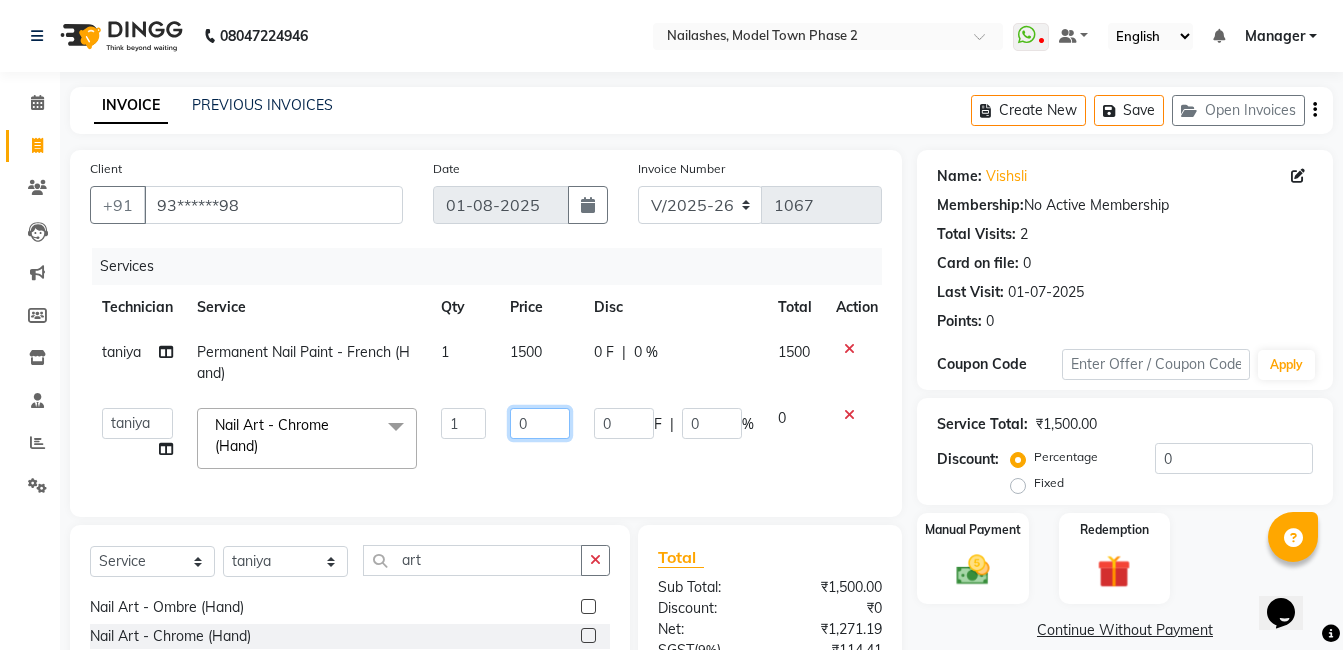 click on "0" 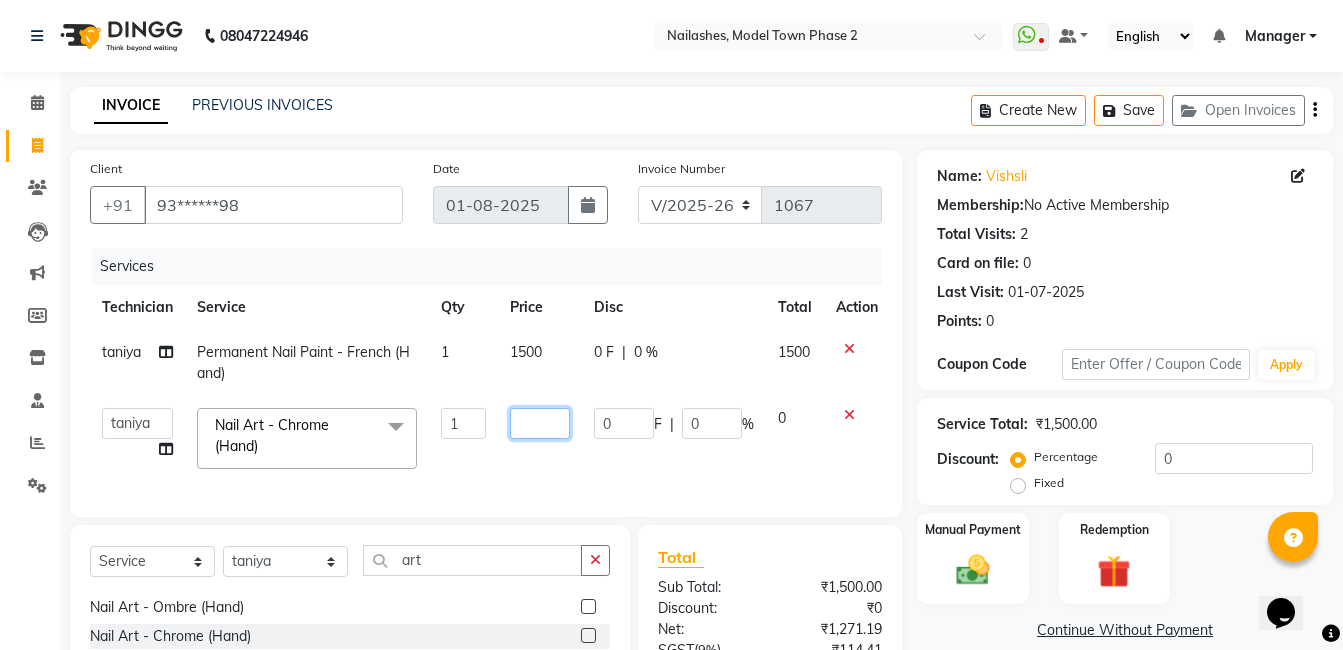 click 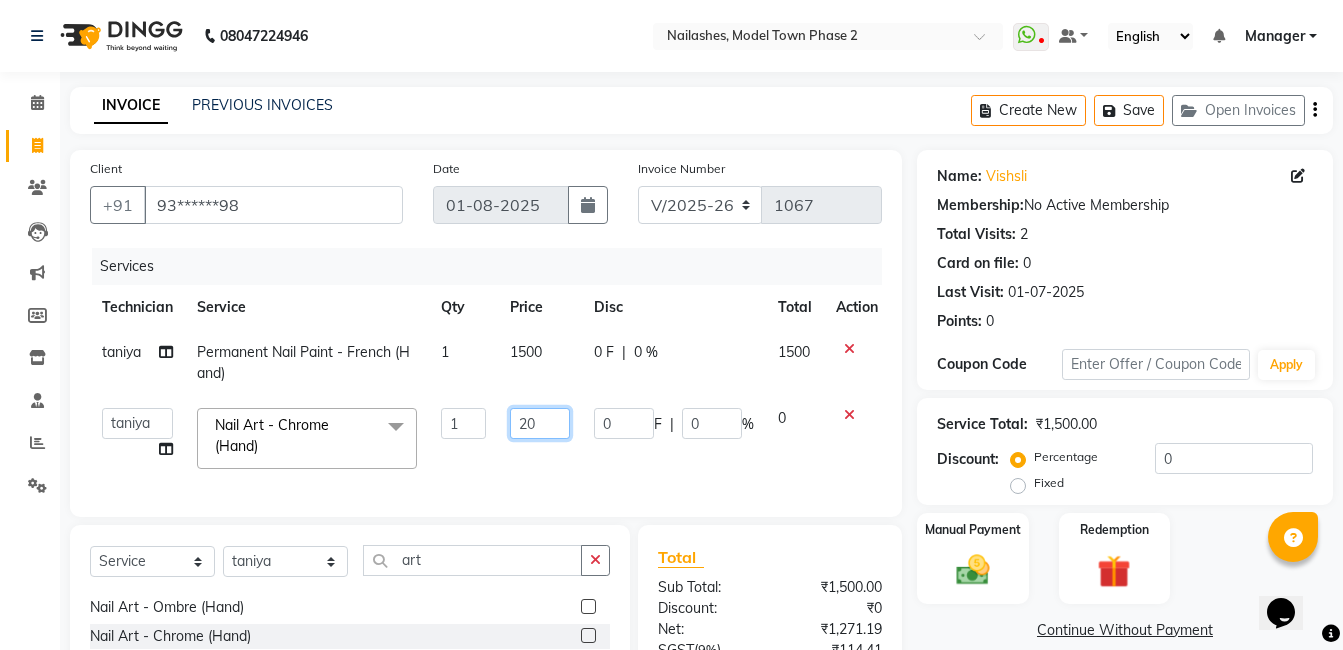 type on "200" 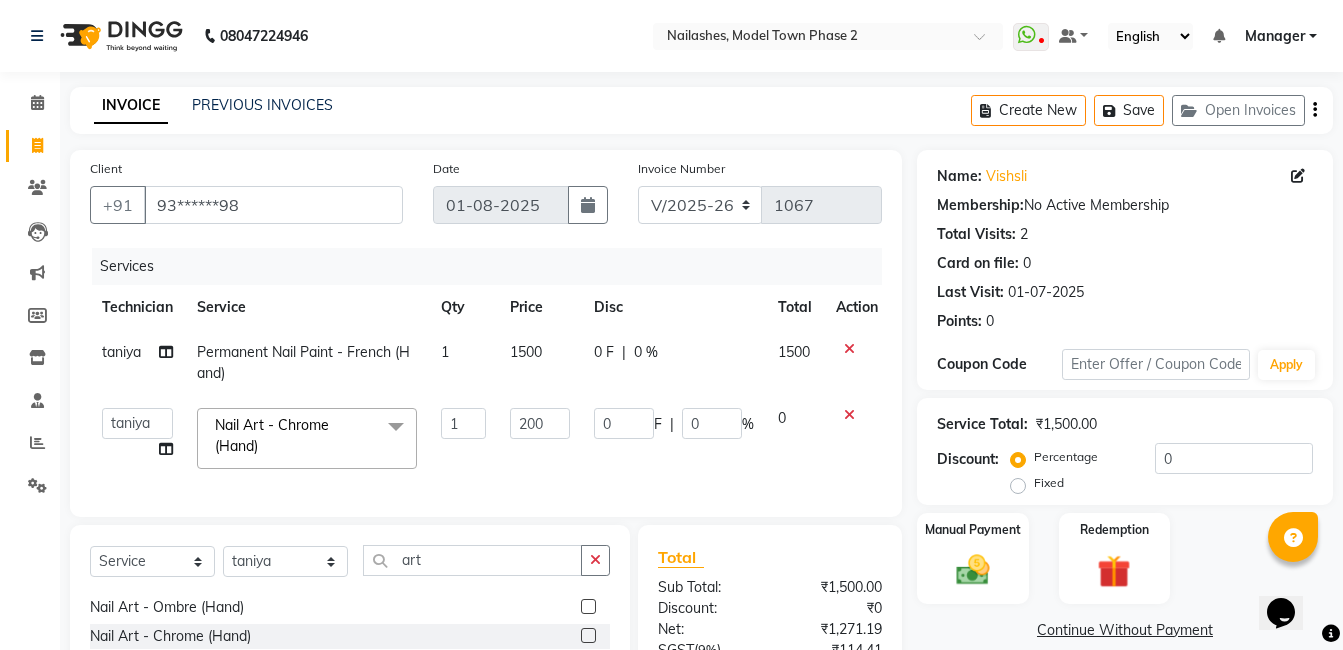 click on "200" 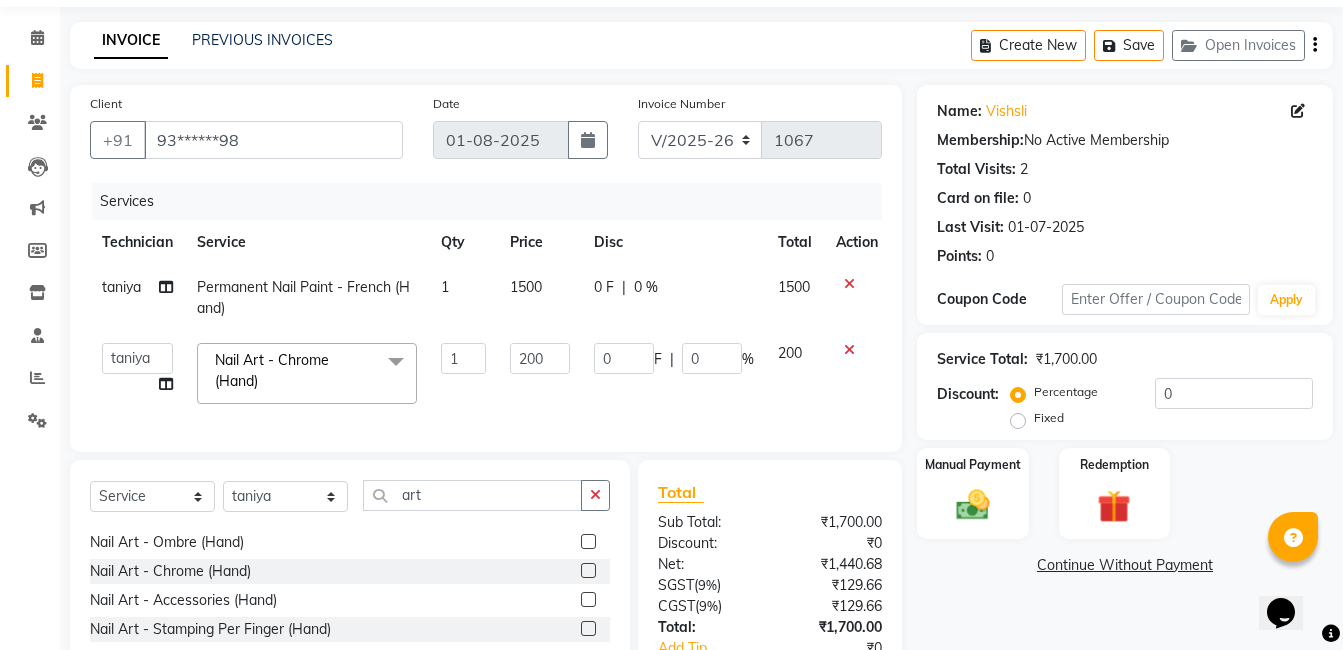 scroll, scrollTop: 100, scrollLeft: 0, axis: vertical 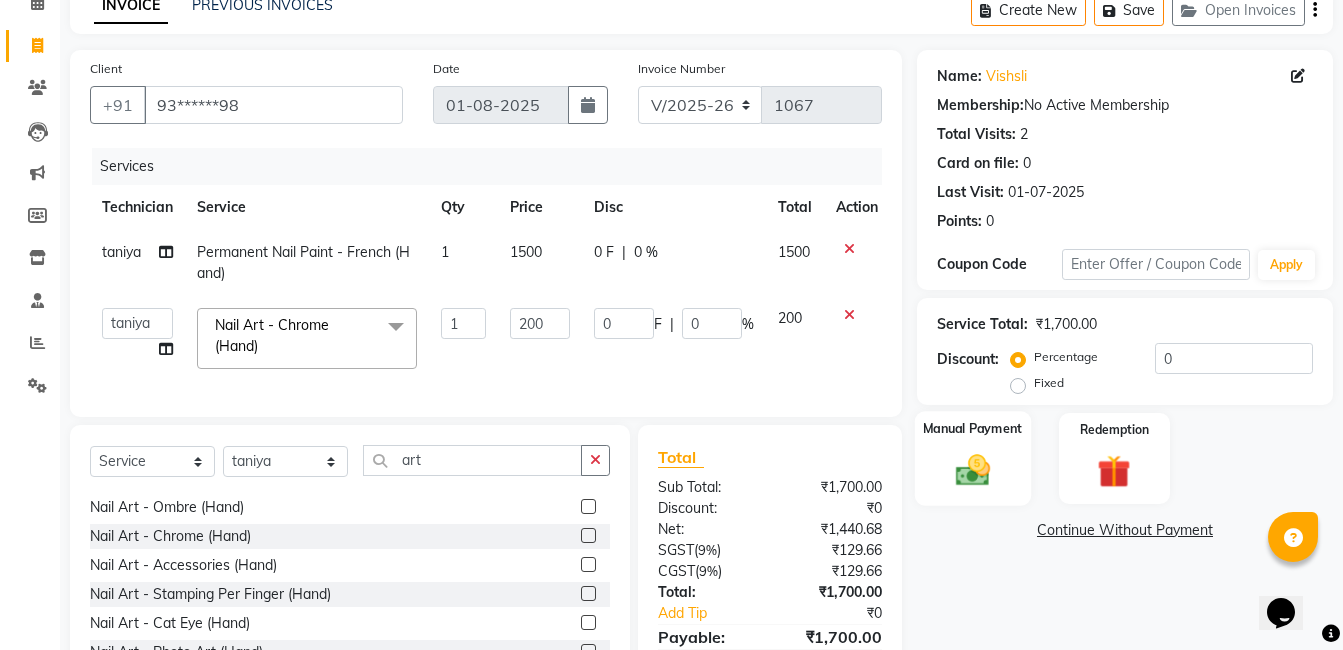 click on "Manual Payment" 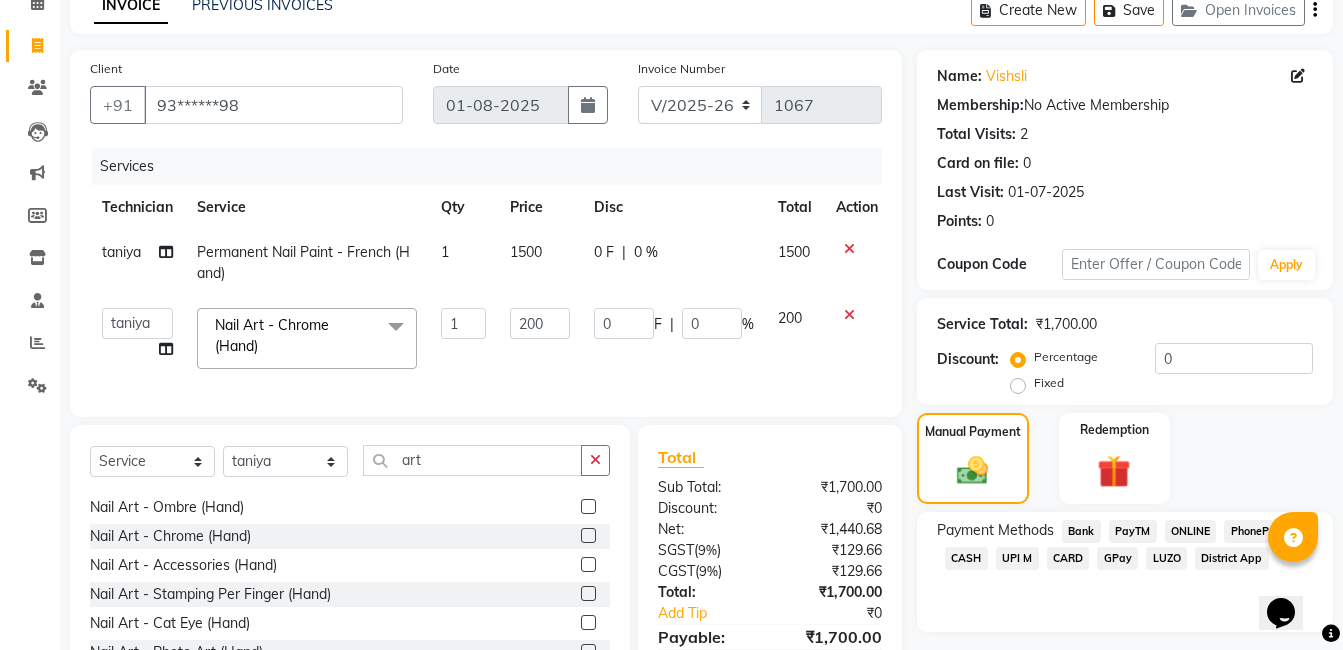 click on "ONLINE" 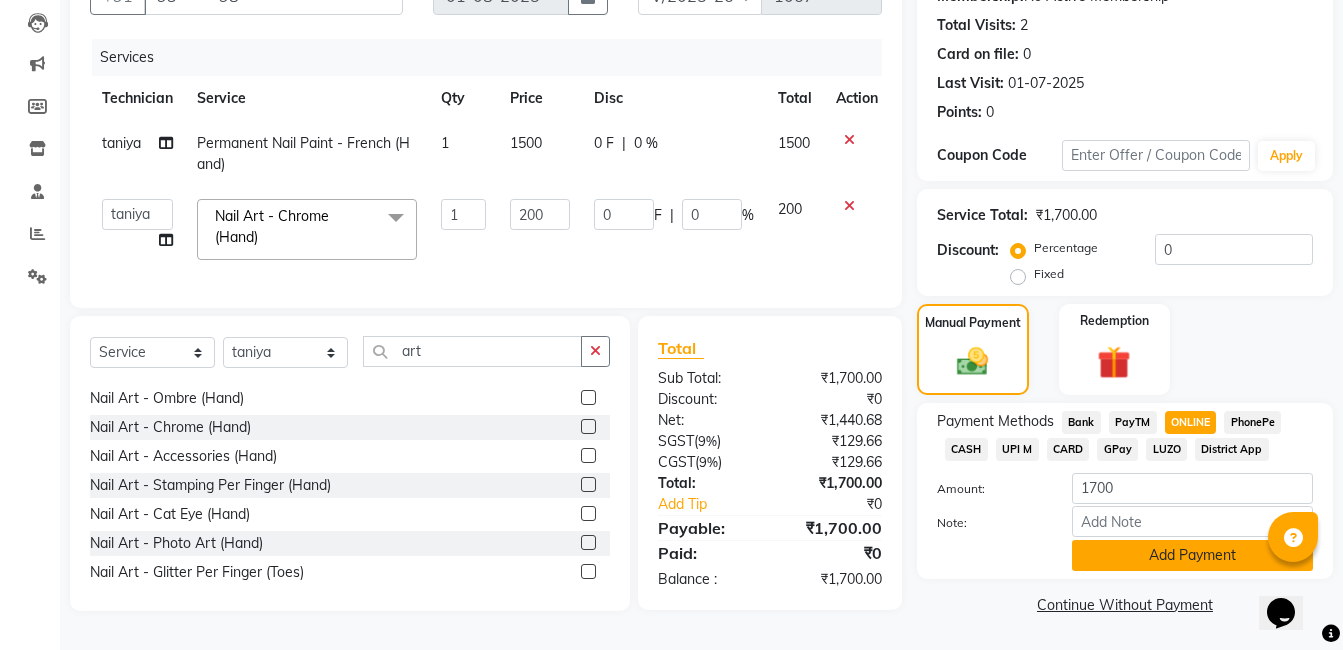 scroll, scrollTop: 215, scrollLeft: 0, axis: vertical 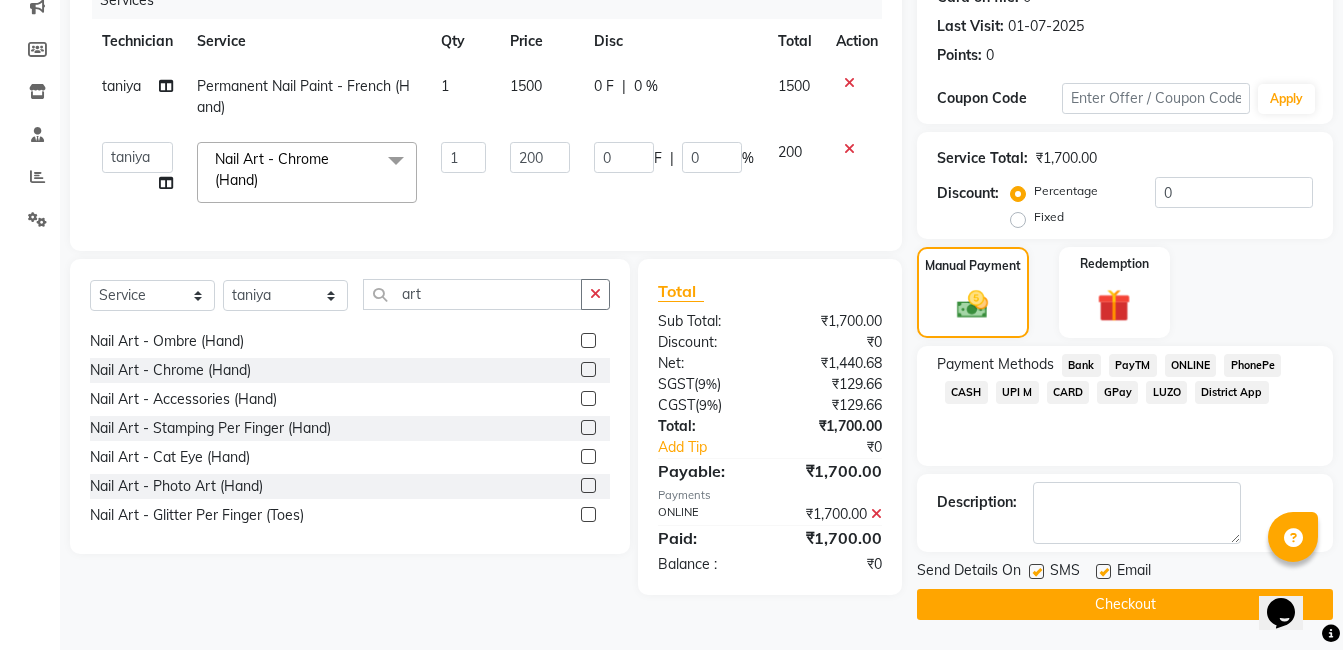 click on "Checkout" 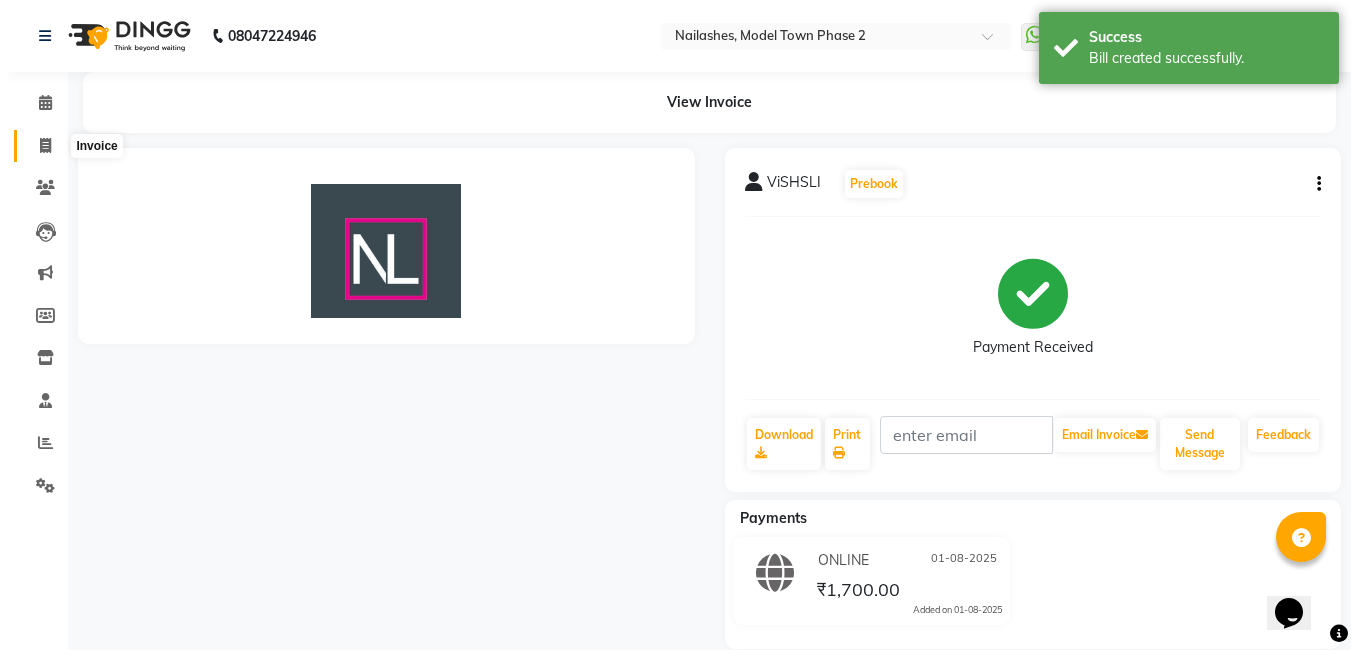 scroll, scrollTop: 0, scrollLeft: 0, axis: both 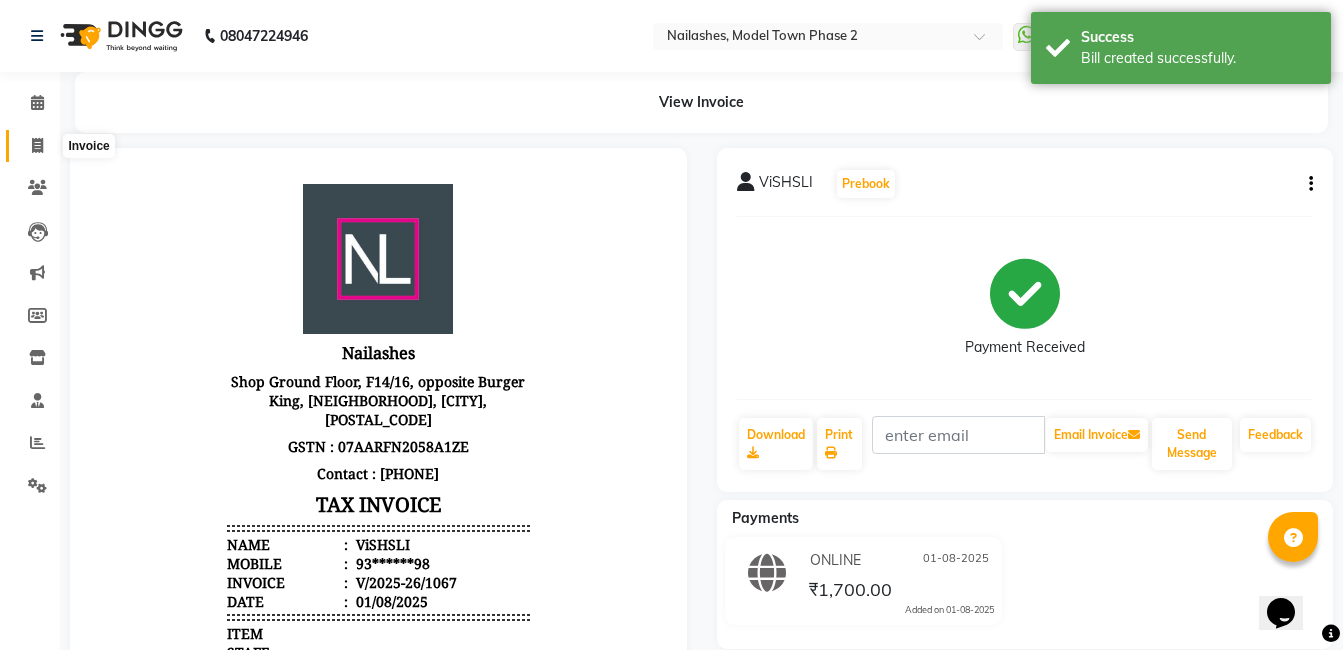 click 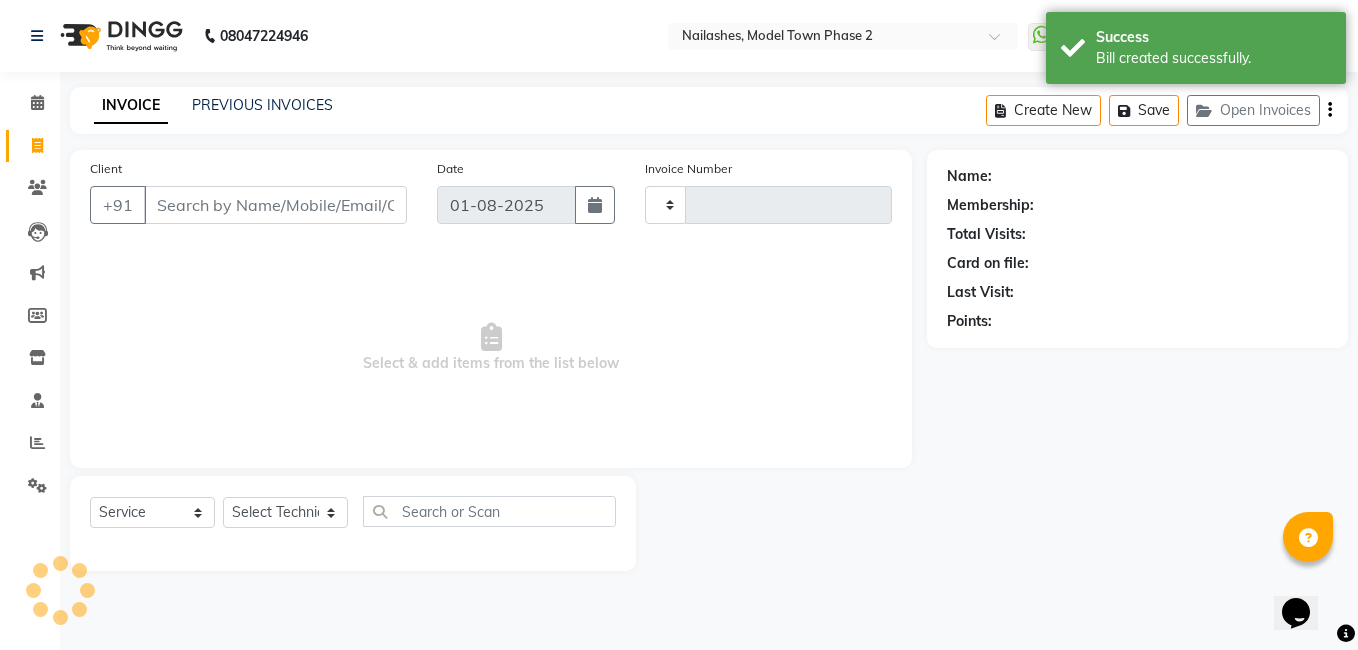 type on "1068" 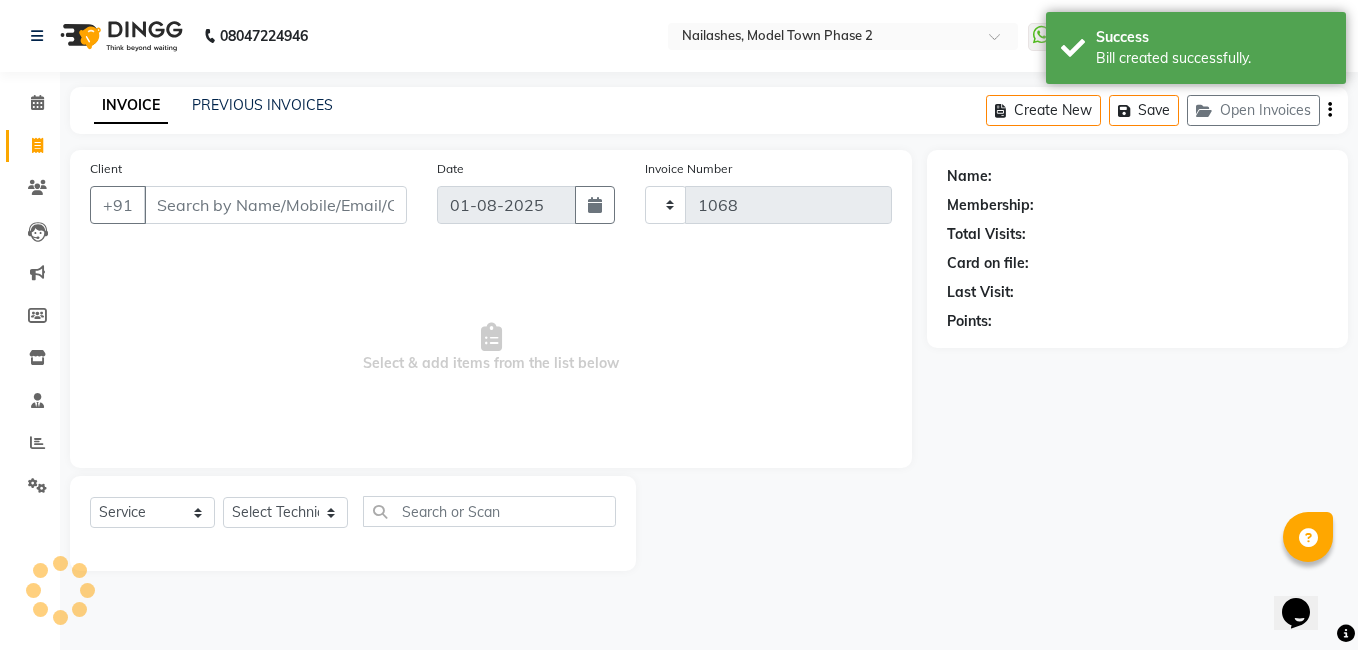 select on "3840" 